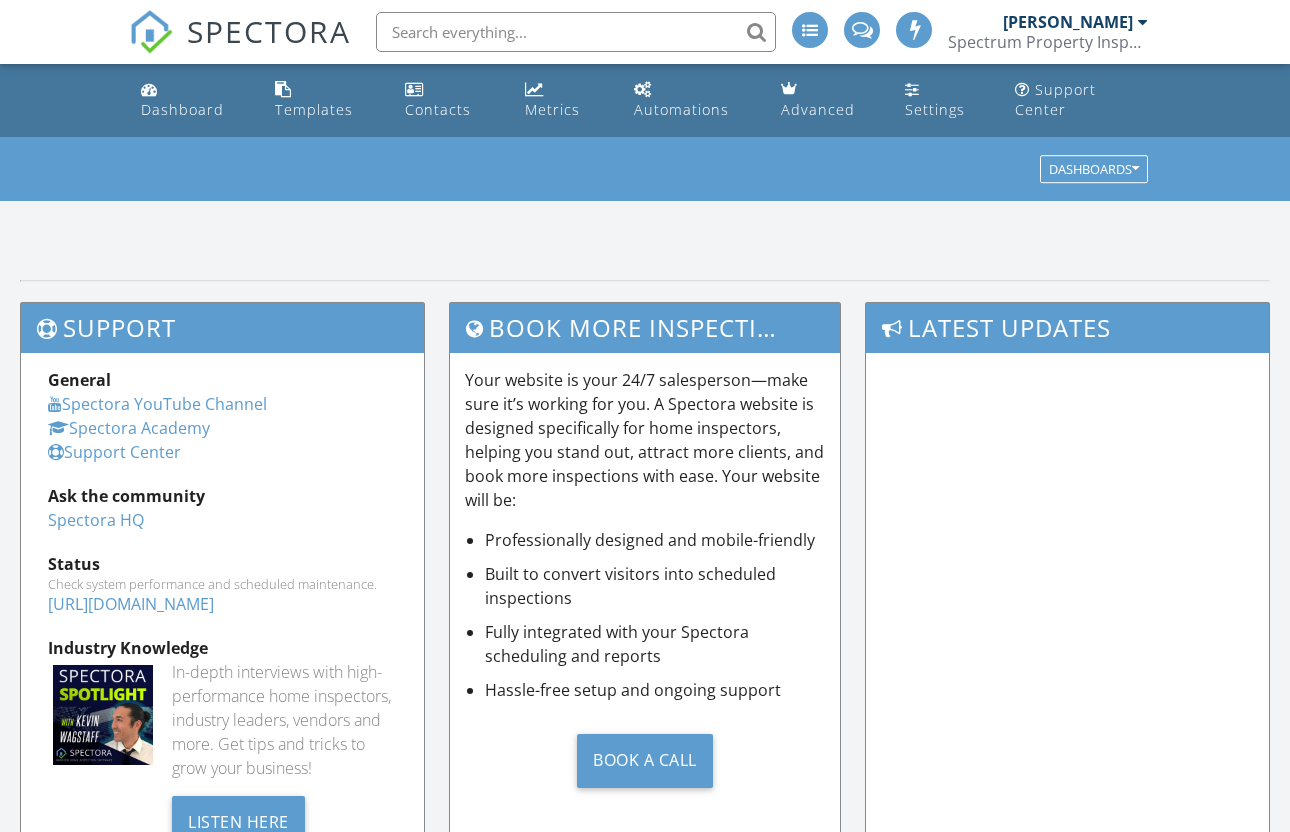 scroll, scrollTop: 0, scrollLeft: 0, axis: both 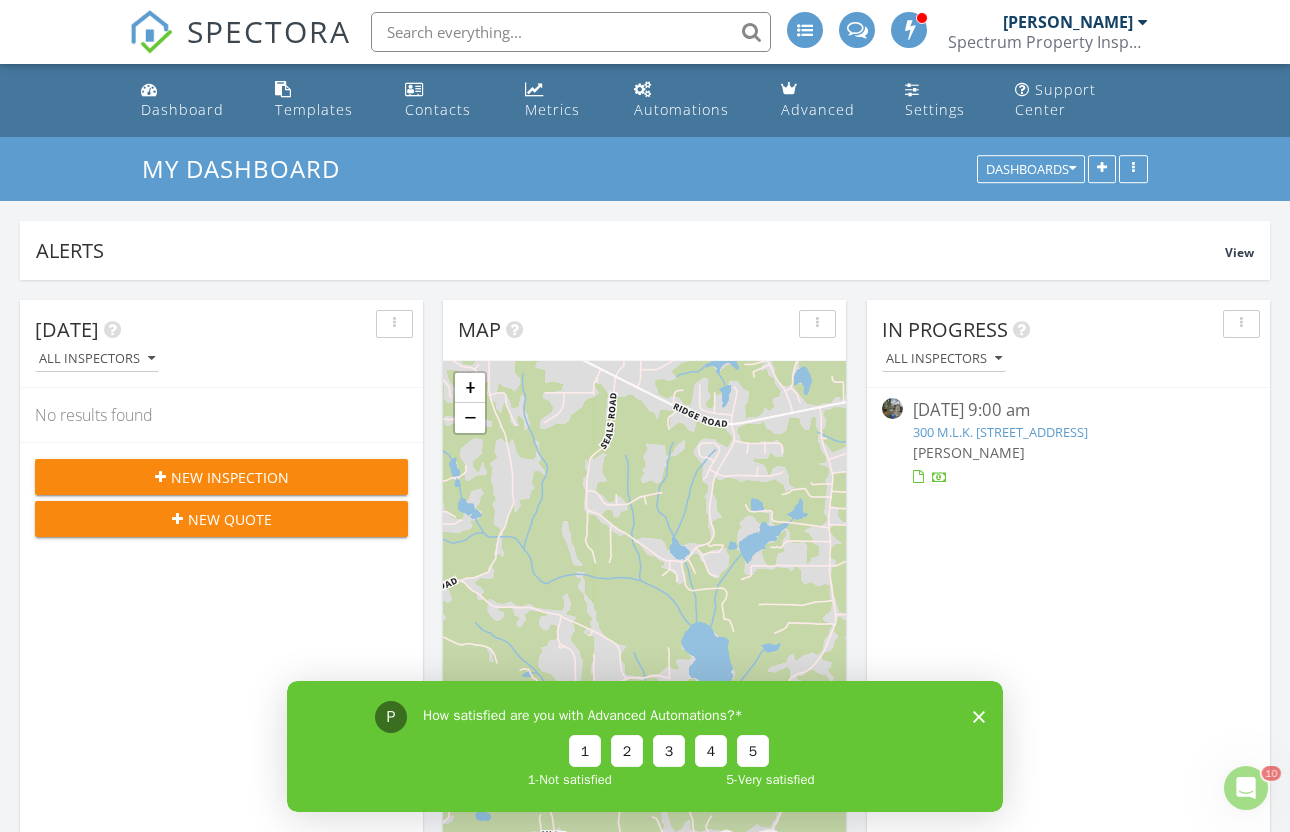 click on "New Quote" at bounding box center [230, 519] 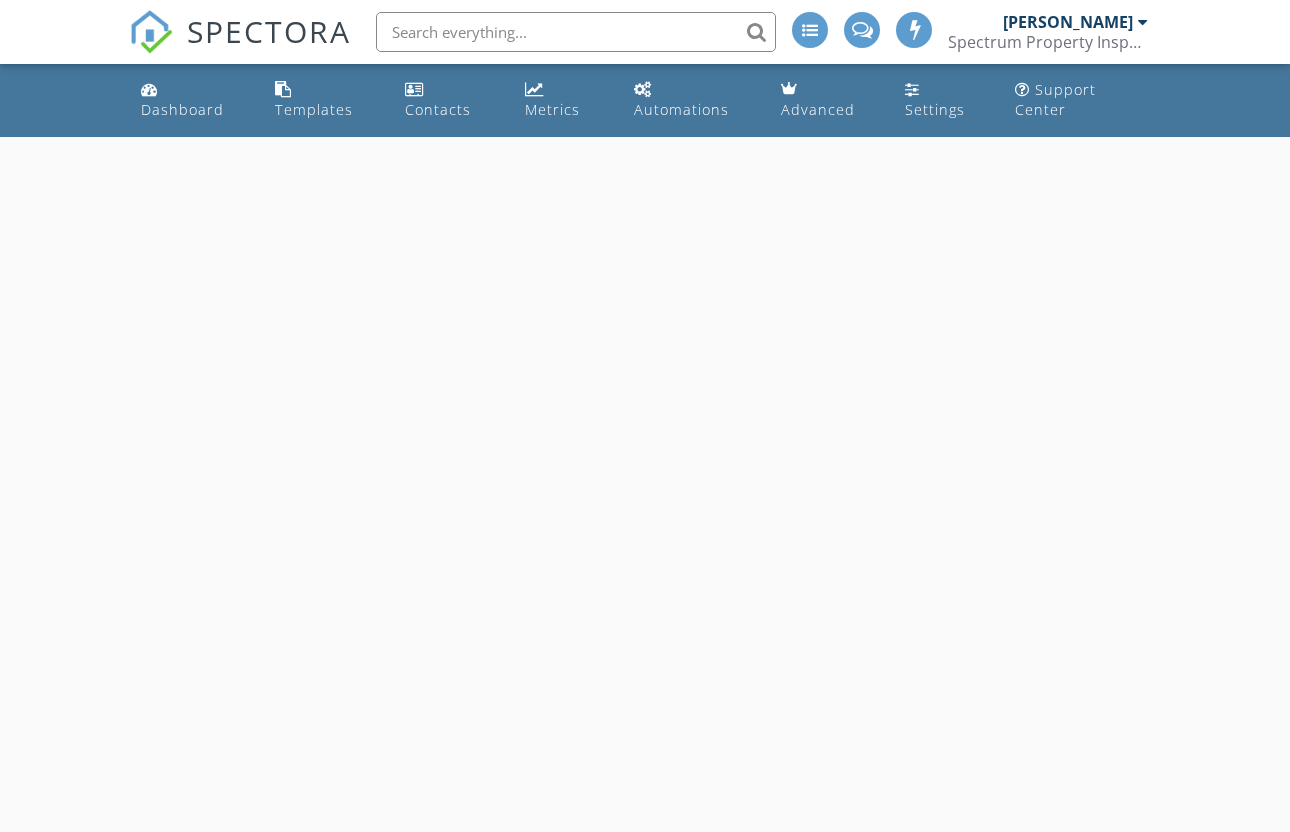 scroll, scrollTop: 0, scrollLeft: 0, axis: both 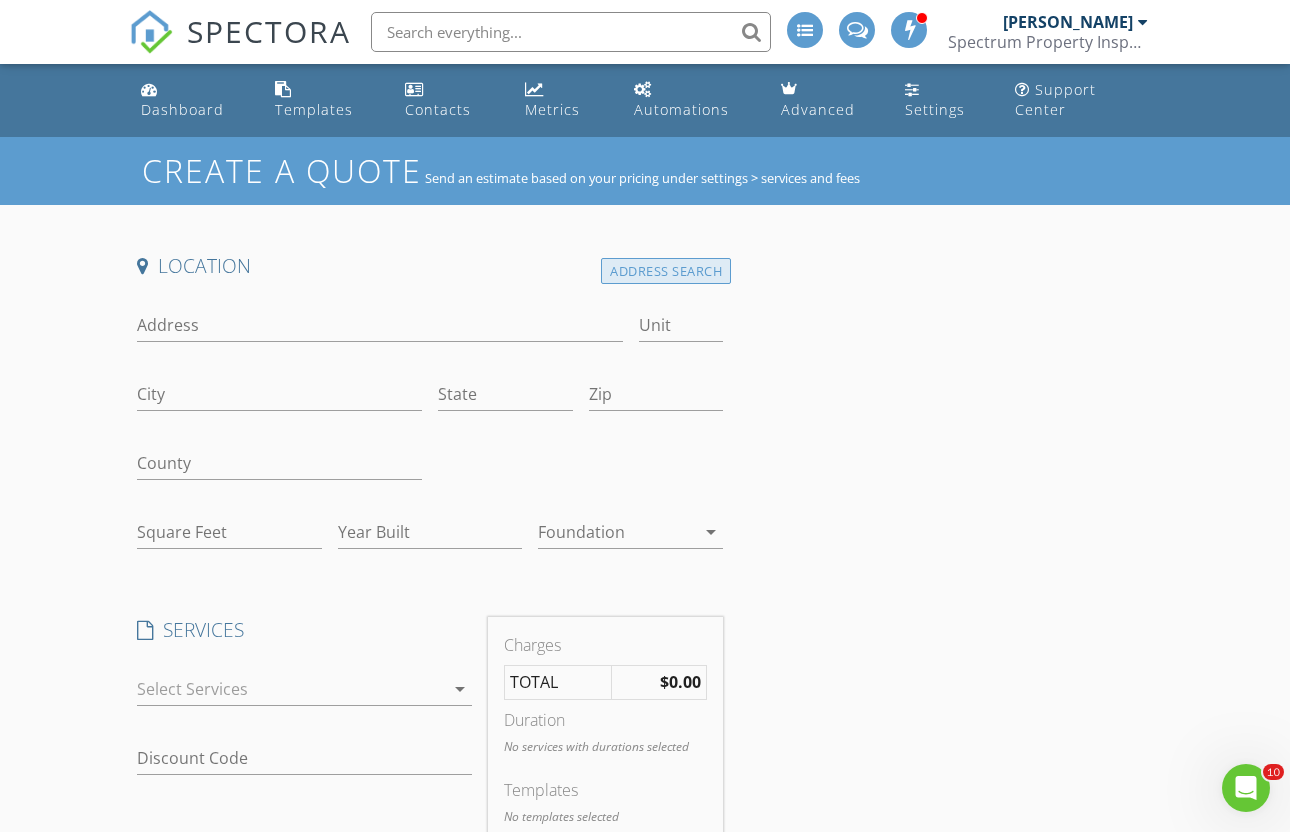 click on "Address Search" at bounding box center (666, 271) 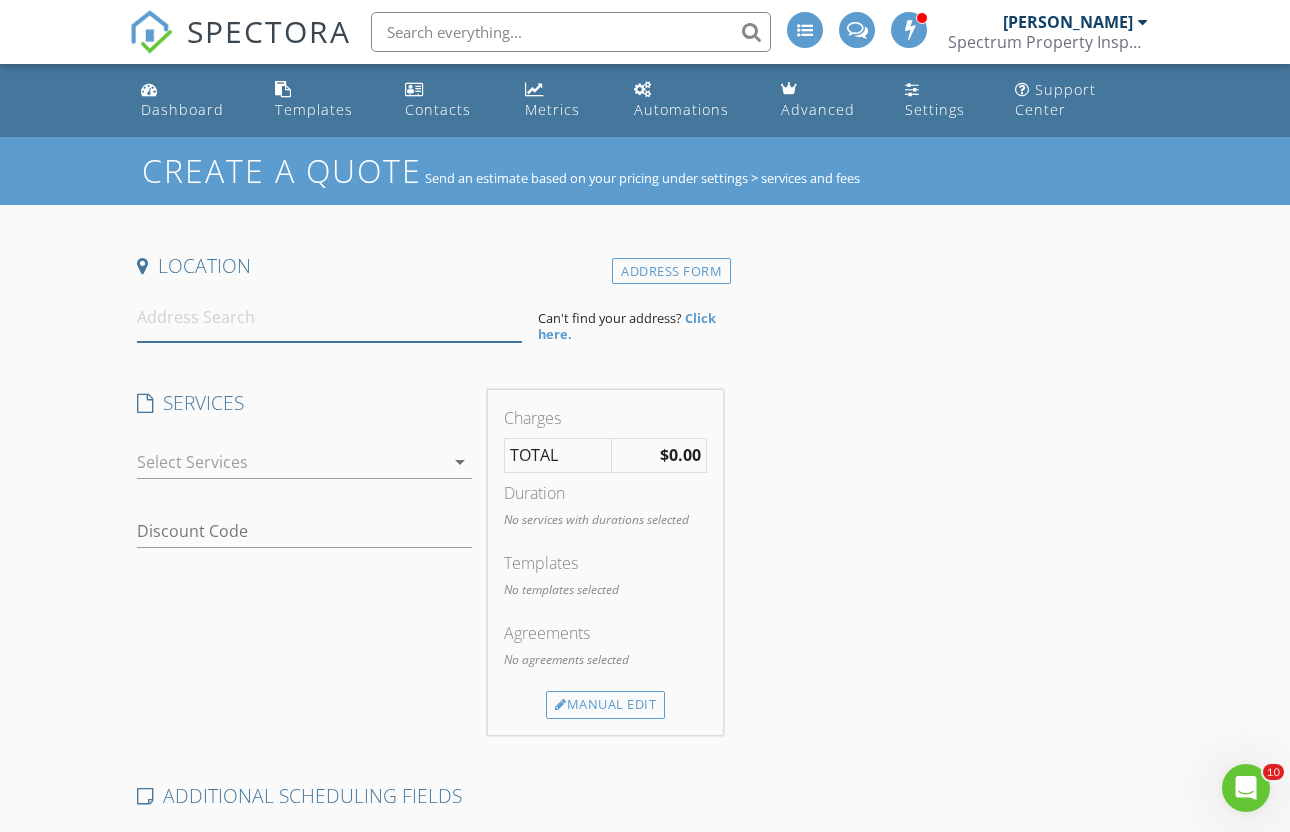 click at bounding box center [329, 317] 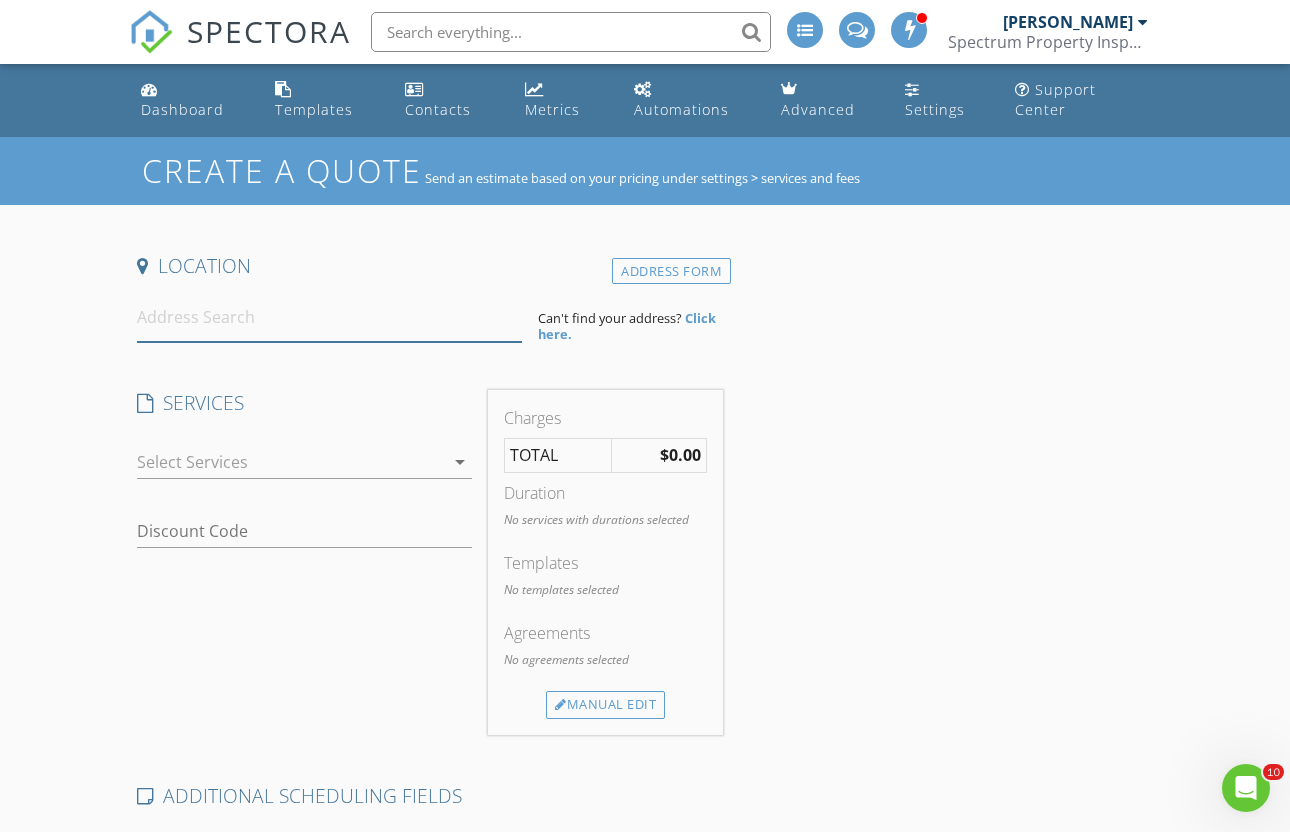 type on "@" 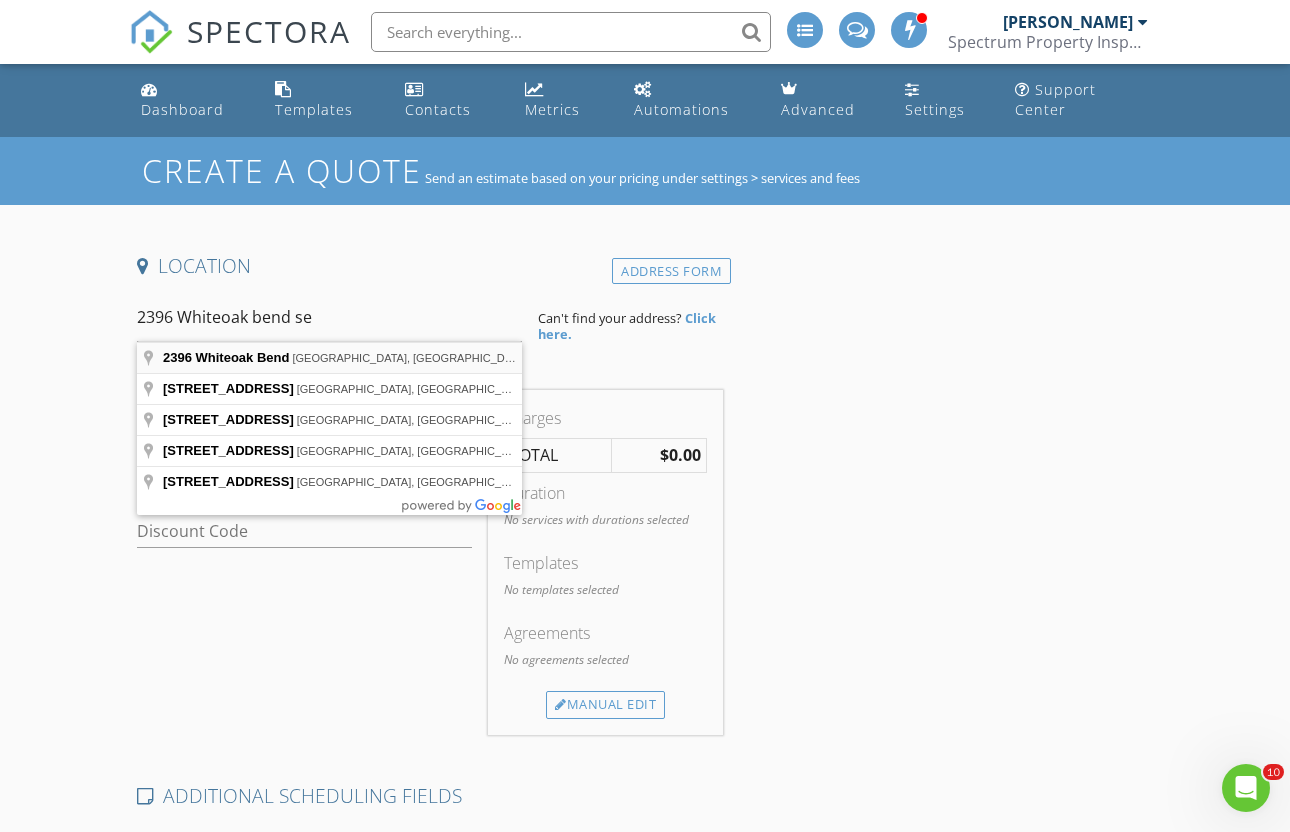 type on "[STREET_ADDRESS]" 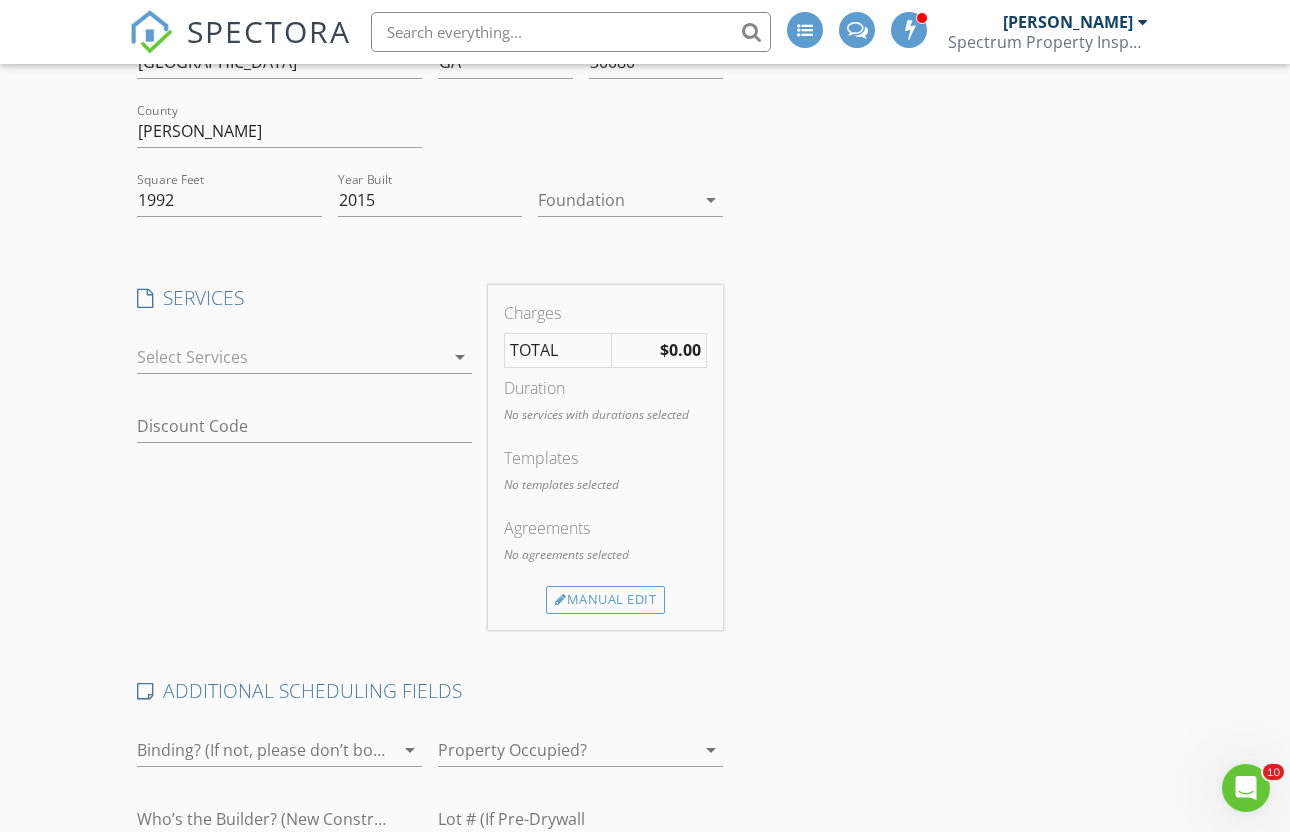 scroll, scrollTop: 332, scrollLeft: 0, axis: vertical 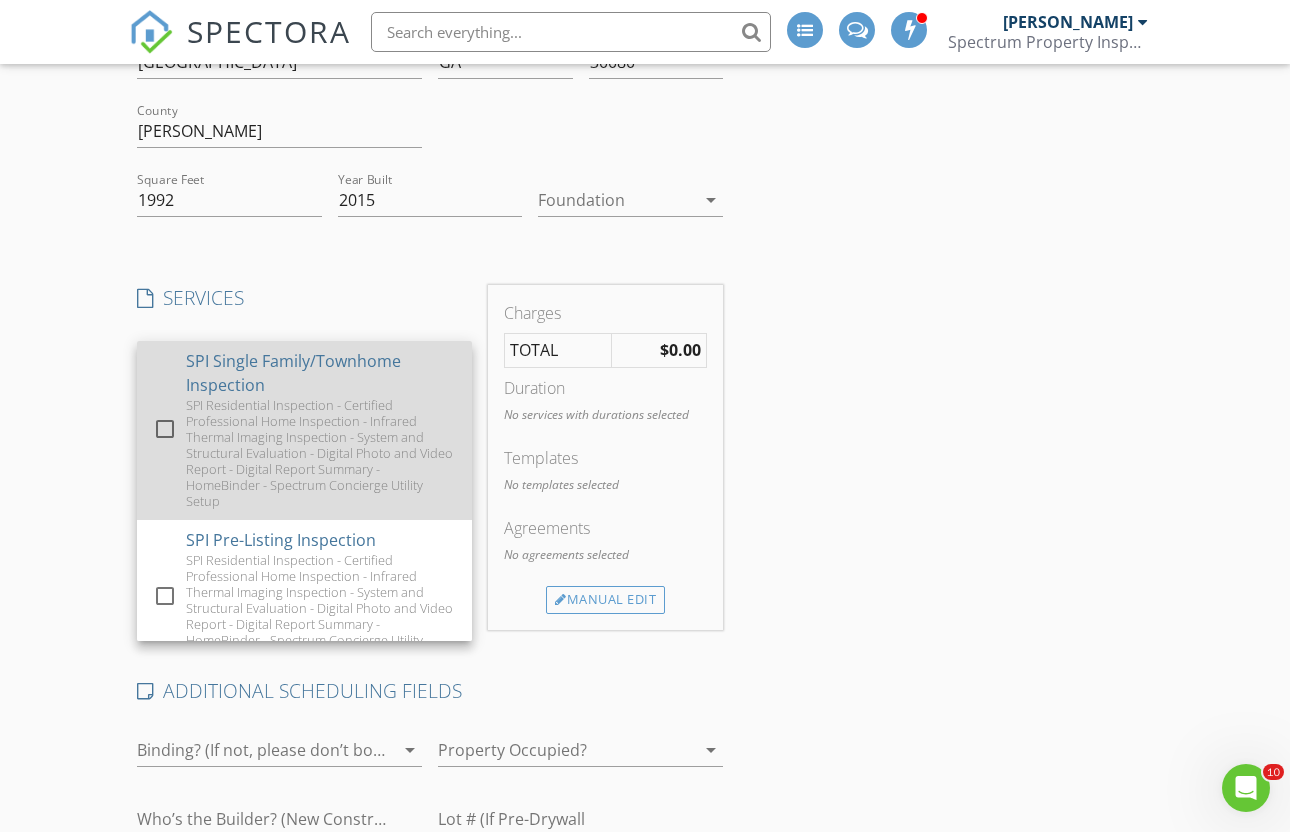 click at bounding box center (165, 429) 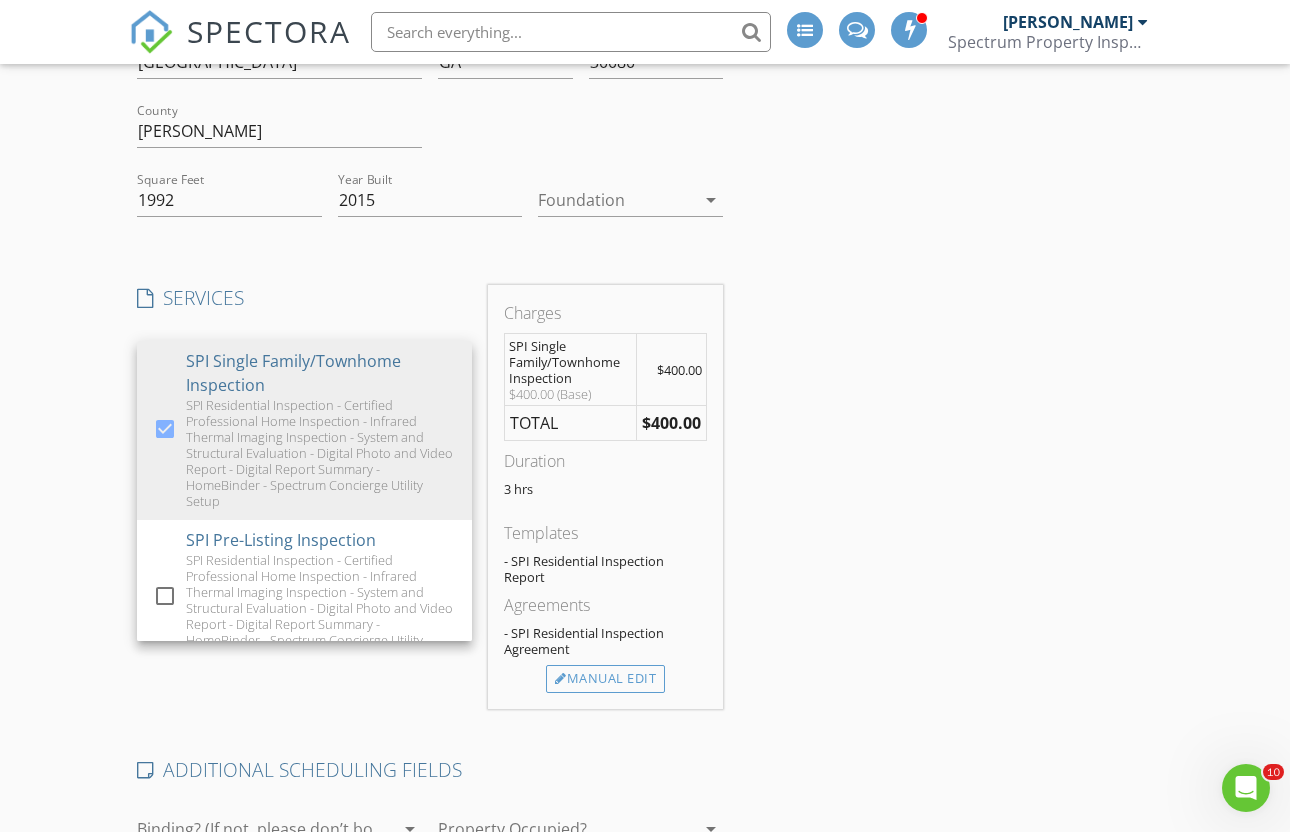 click on "Location
Address Search       Address 2396 Whiteoak Bend   Unit   City Smyrna   State GA   Zip 30080   County Cobb     Square Feet 1992   Year Built 2015   Foundation arrow_drop_down
SERVICES
check_box   SPI Single Family/Townhome Inspection   SPI Residential Inspection - Certified Professional Home Inspection - Infrared Thermal Imaging Inspection - System and Structural Evaluation - Digital Photo and Video Report - Digital Report Summary - HomeBinder - Spectrum Concierge Utility Setup  check_box_outline_blank   SPI Pre-Listing Inspection   SPI Residential Inspection - Certified Professional Home Inspection - Infrared Thermal Imaging Inspection - System and Structural Evaluation - Digital Photo and Video Report - Digital Report Summary - HomeBinder - Spectrum Concierge Utility Setup  check_box_outline_blank   SPI New Construction Inspection   check_box_outline_blank   SPI Condominium Inspection    check_box_outline_blank     check_box_outline_blank" at bounding box center (430, 789) 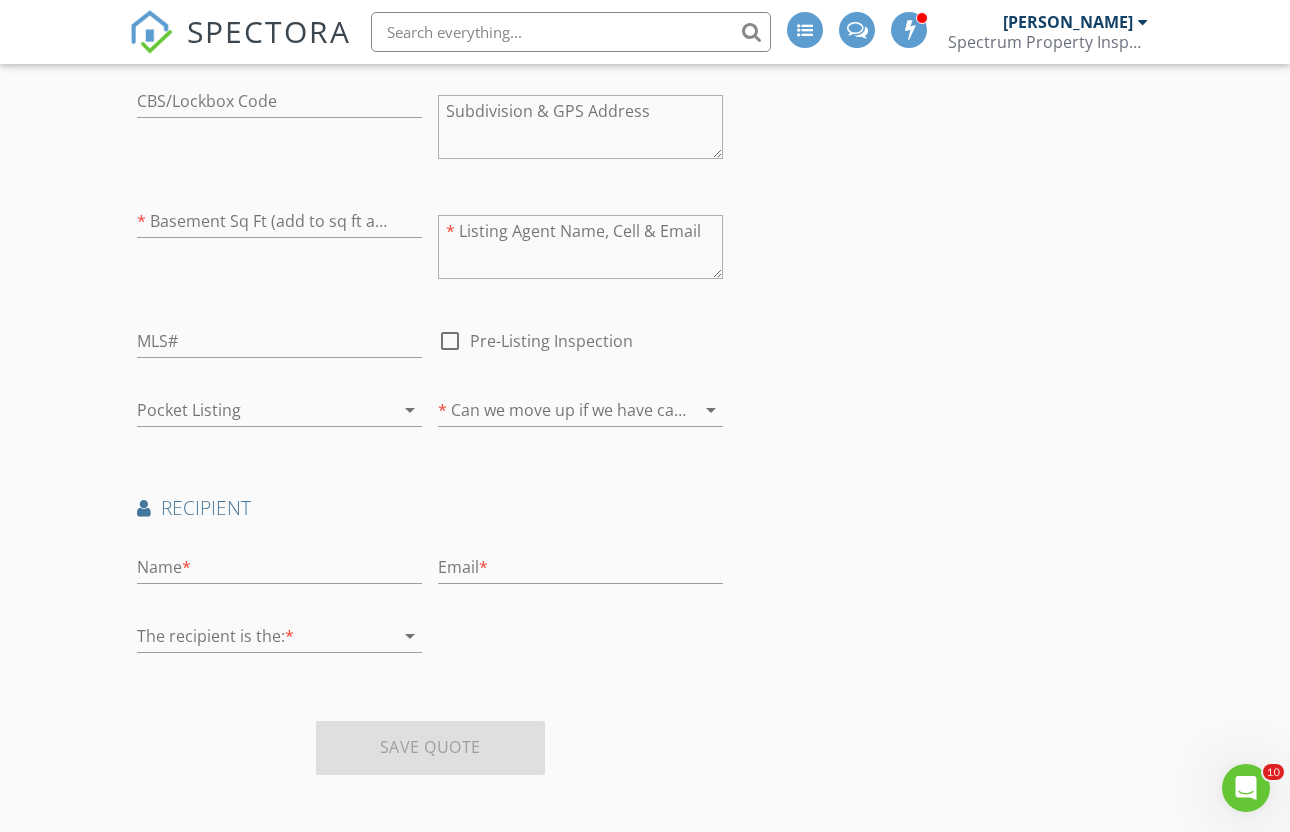 scroll, scrollTop: 1201, scrollLeft: 0, axis: vertical 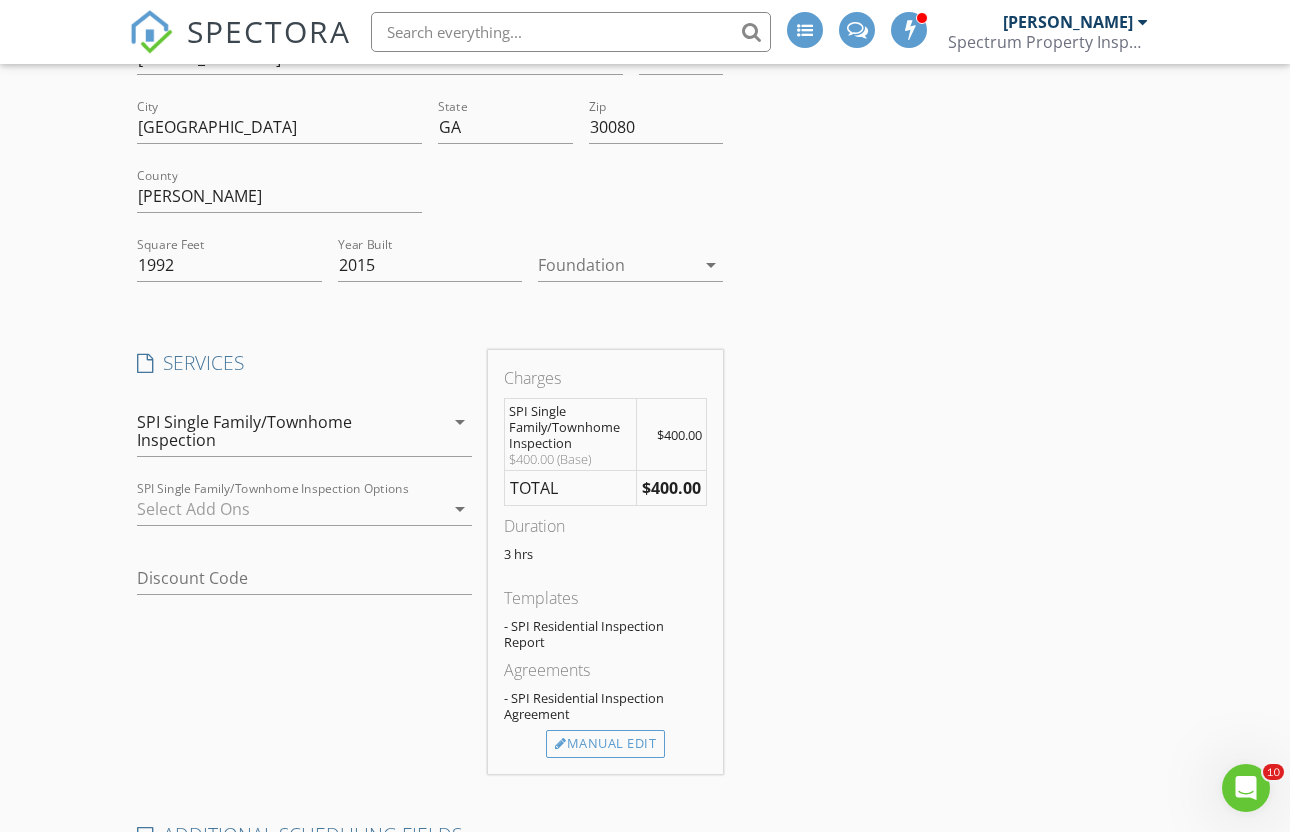 click on "arrow_drop_down" at bounding box center [460, 509] 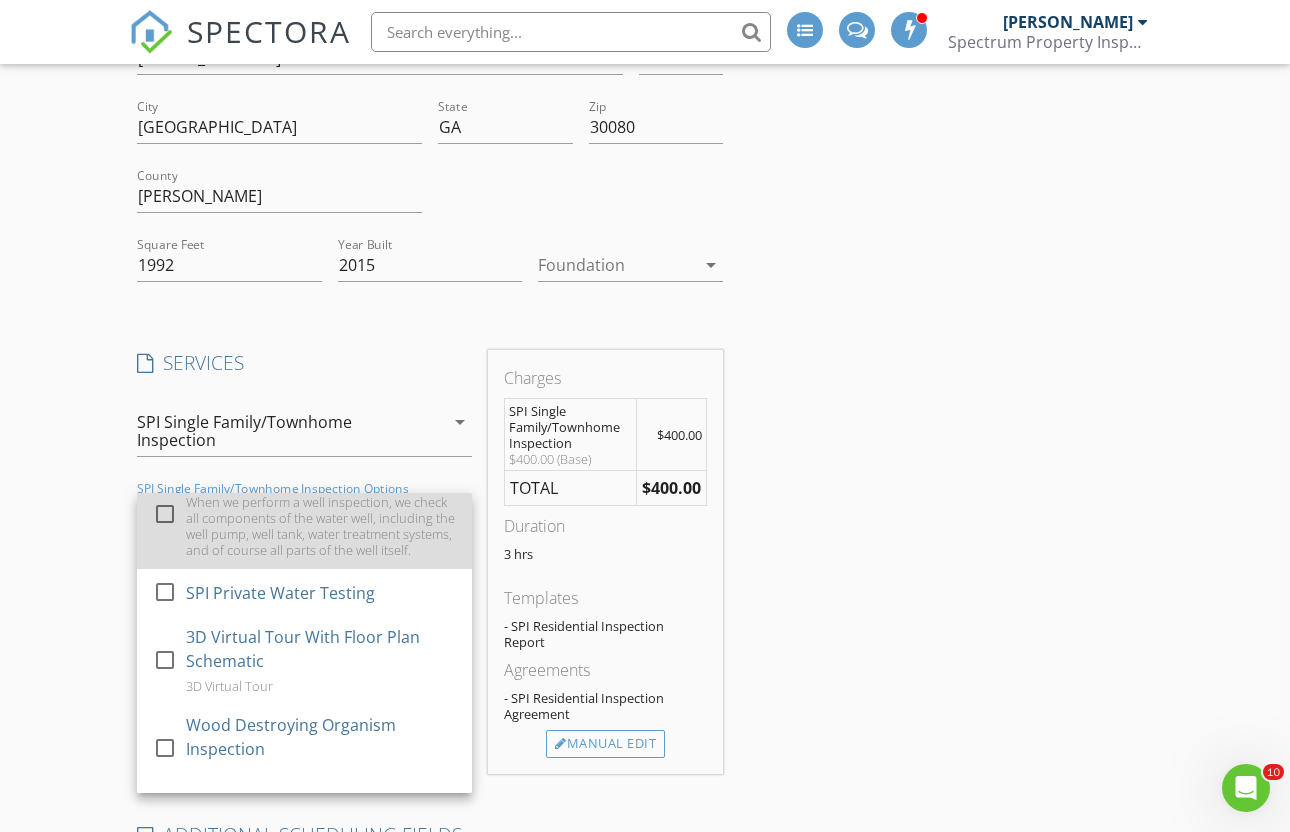 scroll, scrollTop: 667, scrollLeft: 0, axis: vertical 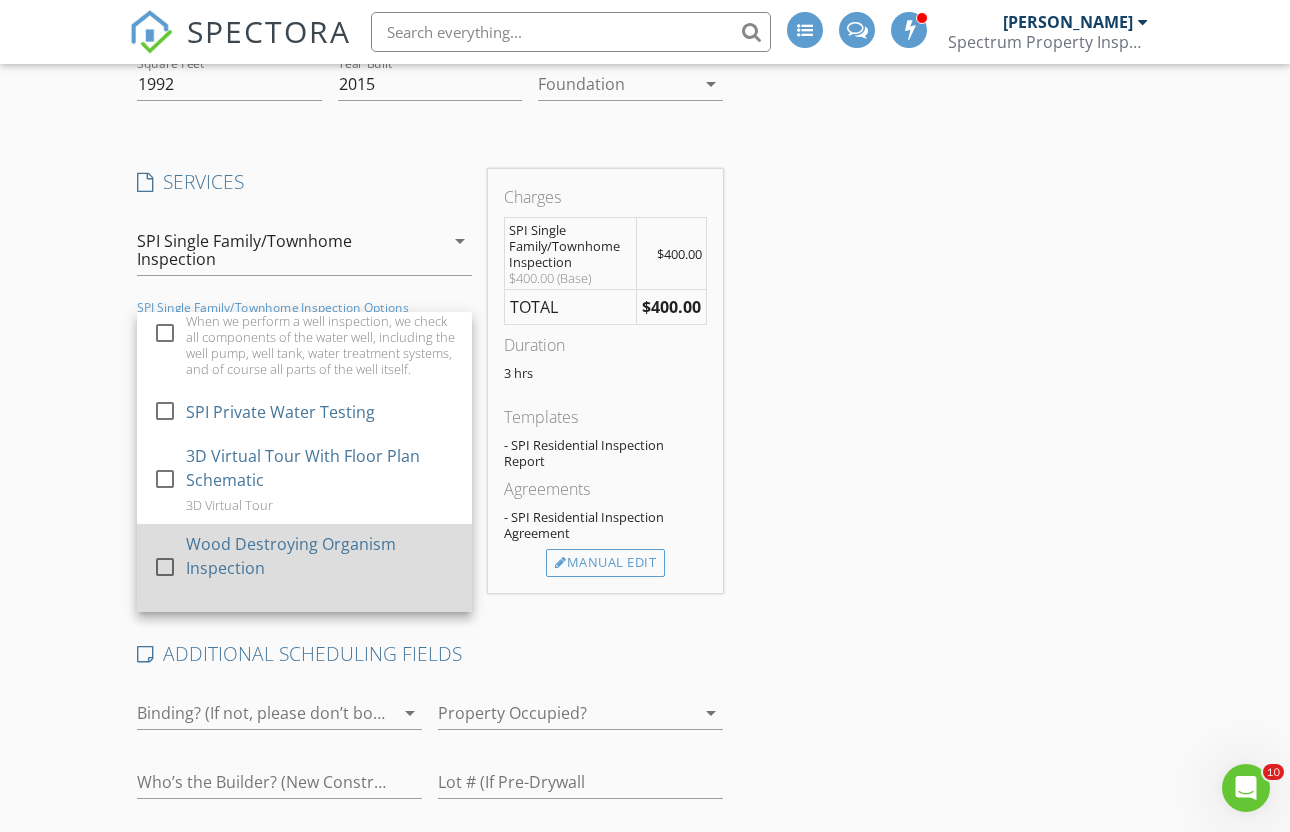 click at bounding box center [165, 566] 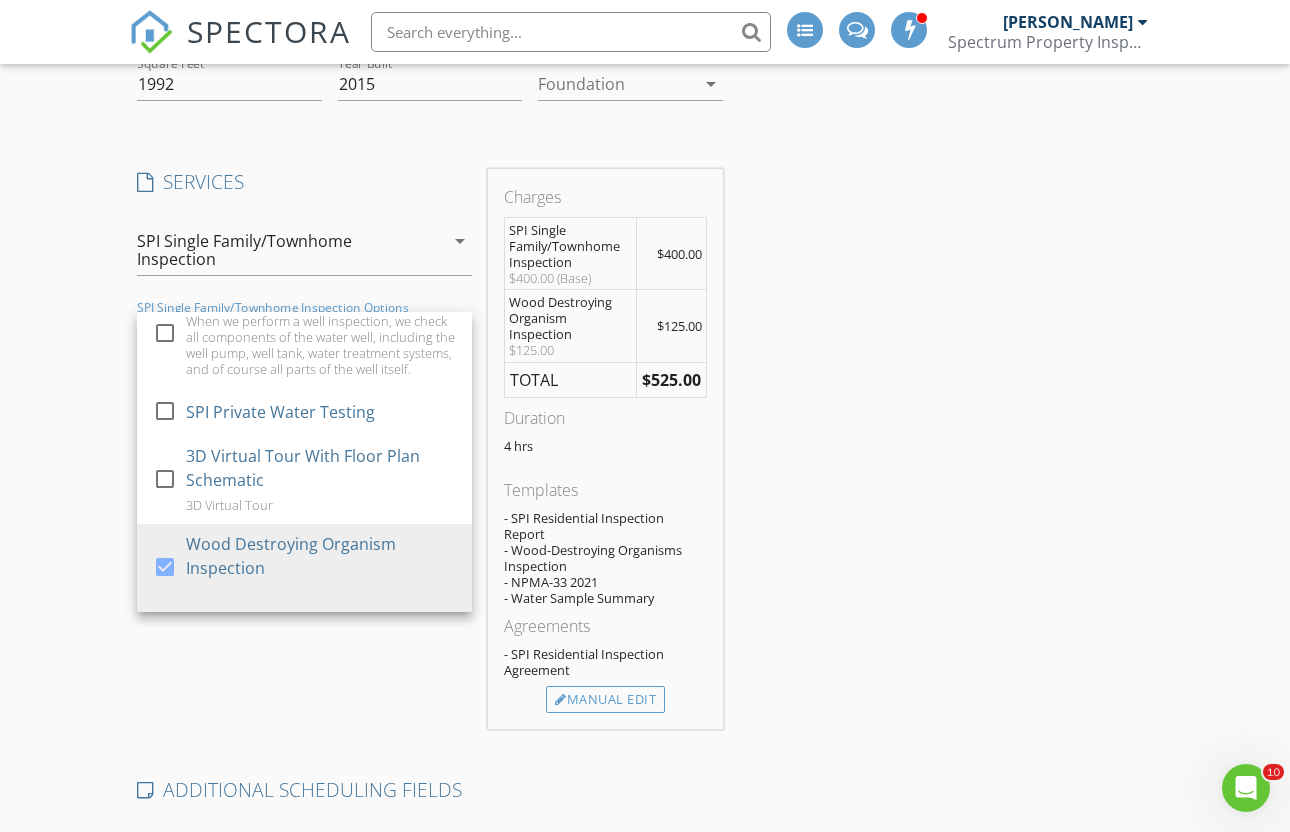 click on "Duration" at bounding box center [605, 418] 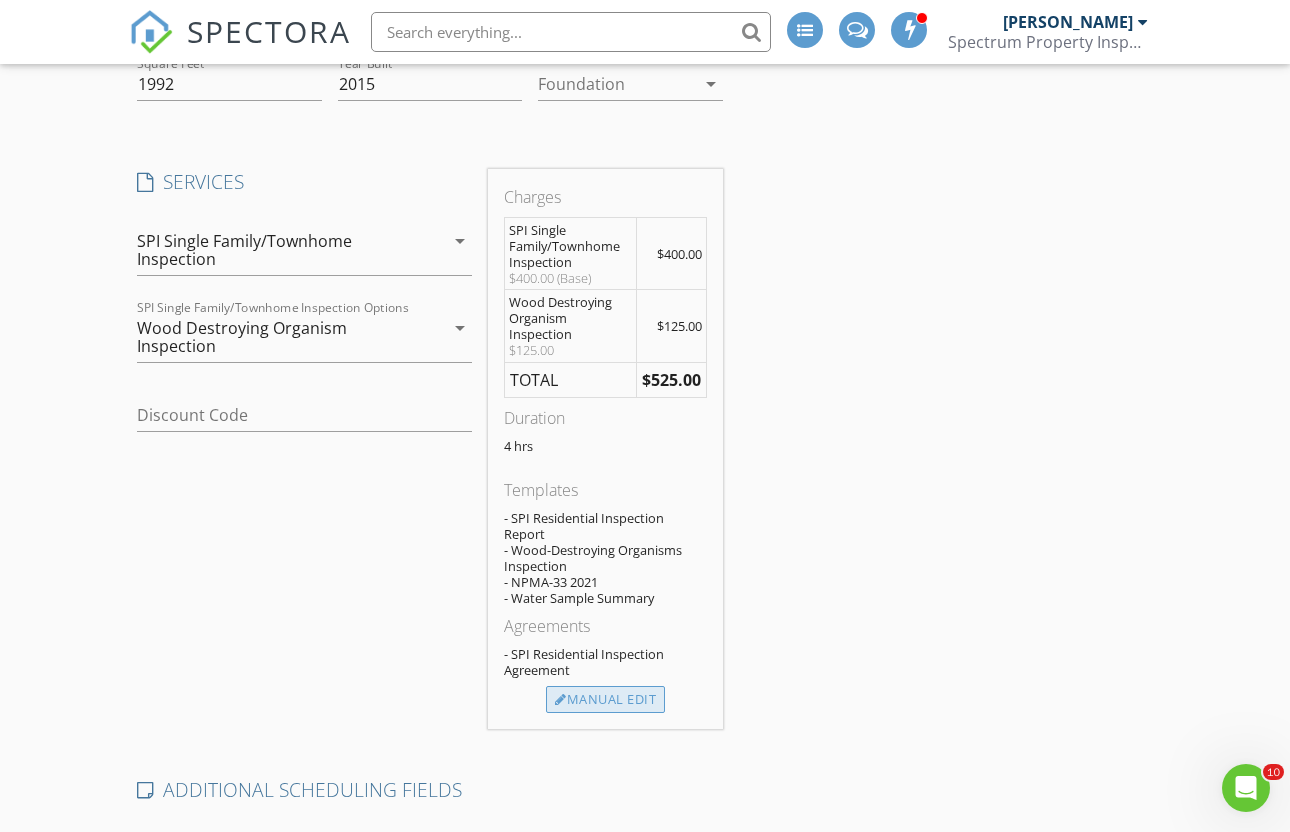click on "Manual Edit" at bounding box center (605, 700) 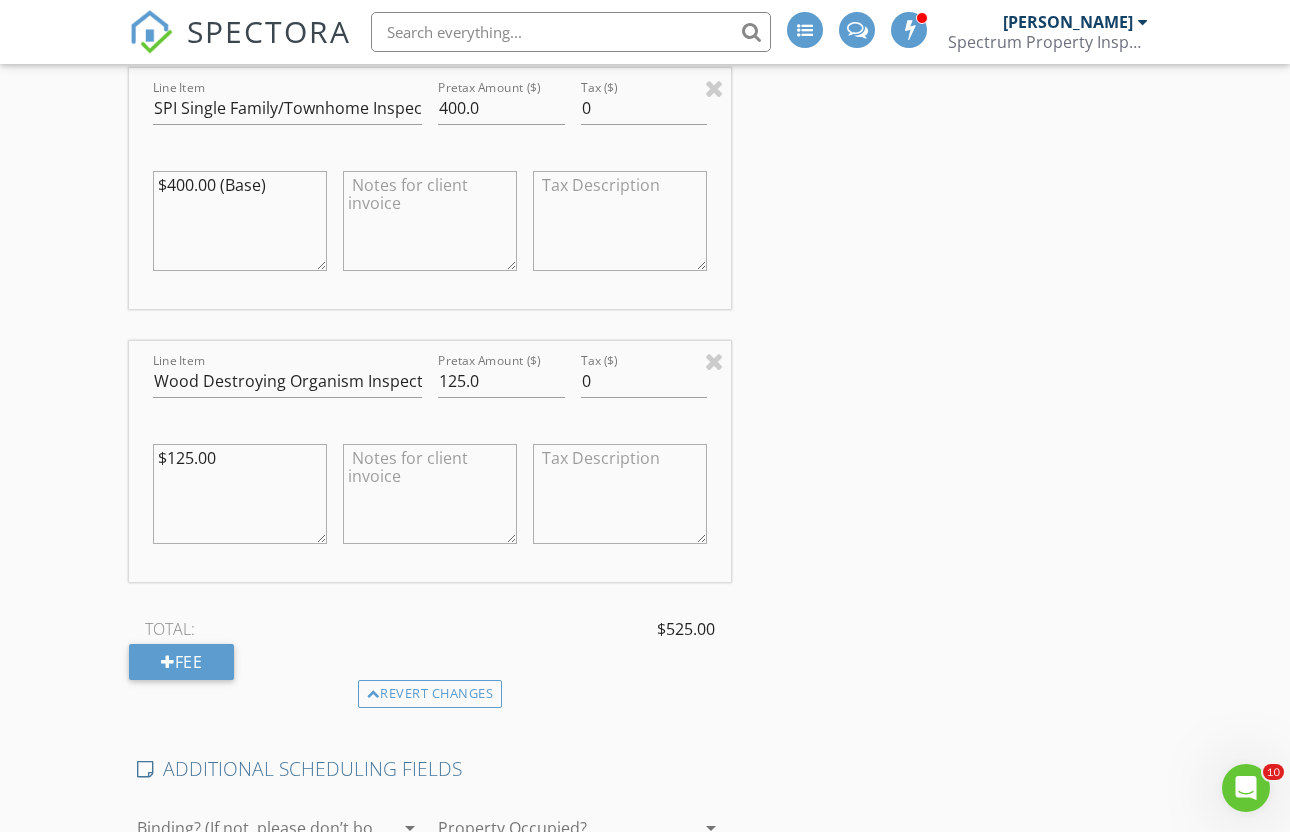 scroll, scrollTop: 882, scrollLeft: 0, axis: vertical 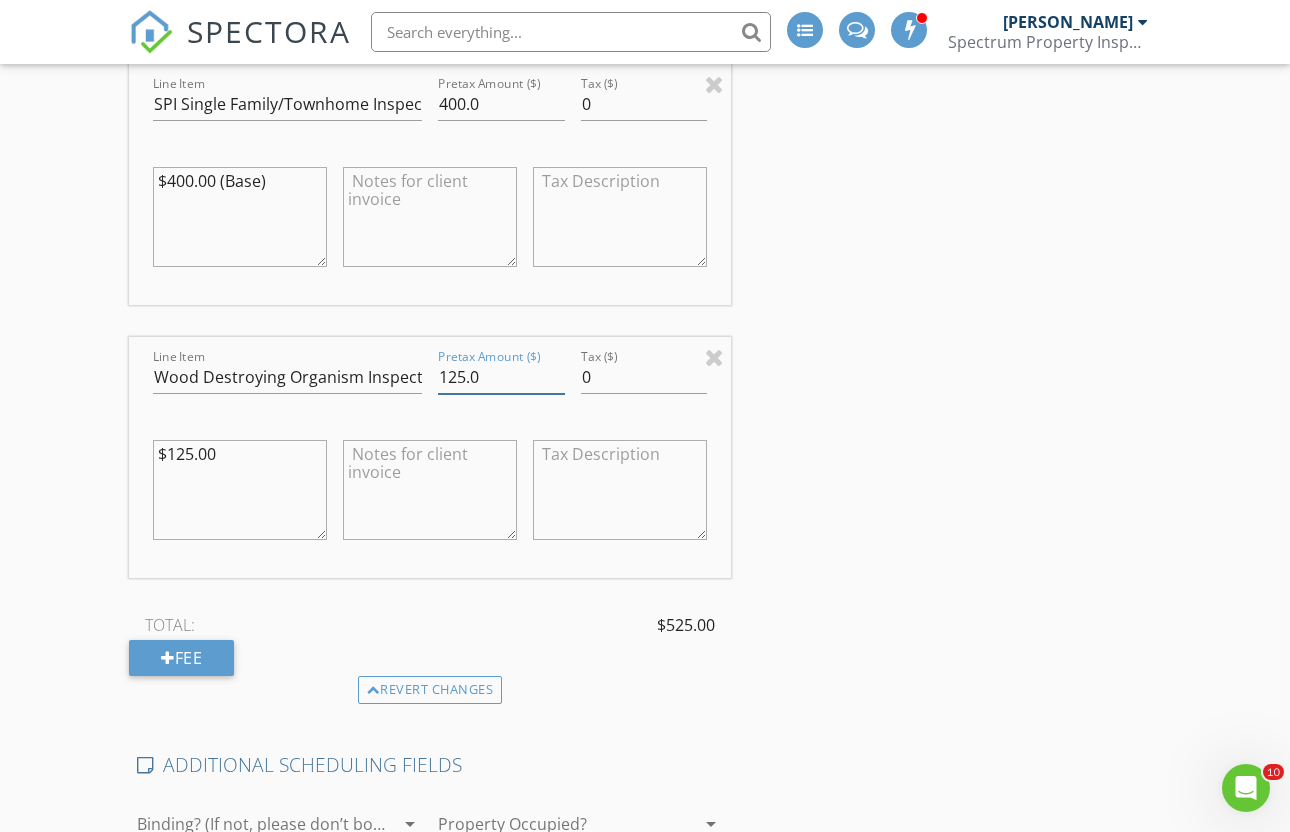 click on "125.0" at bounding box center [501, 377] 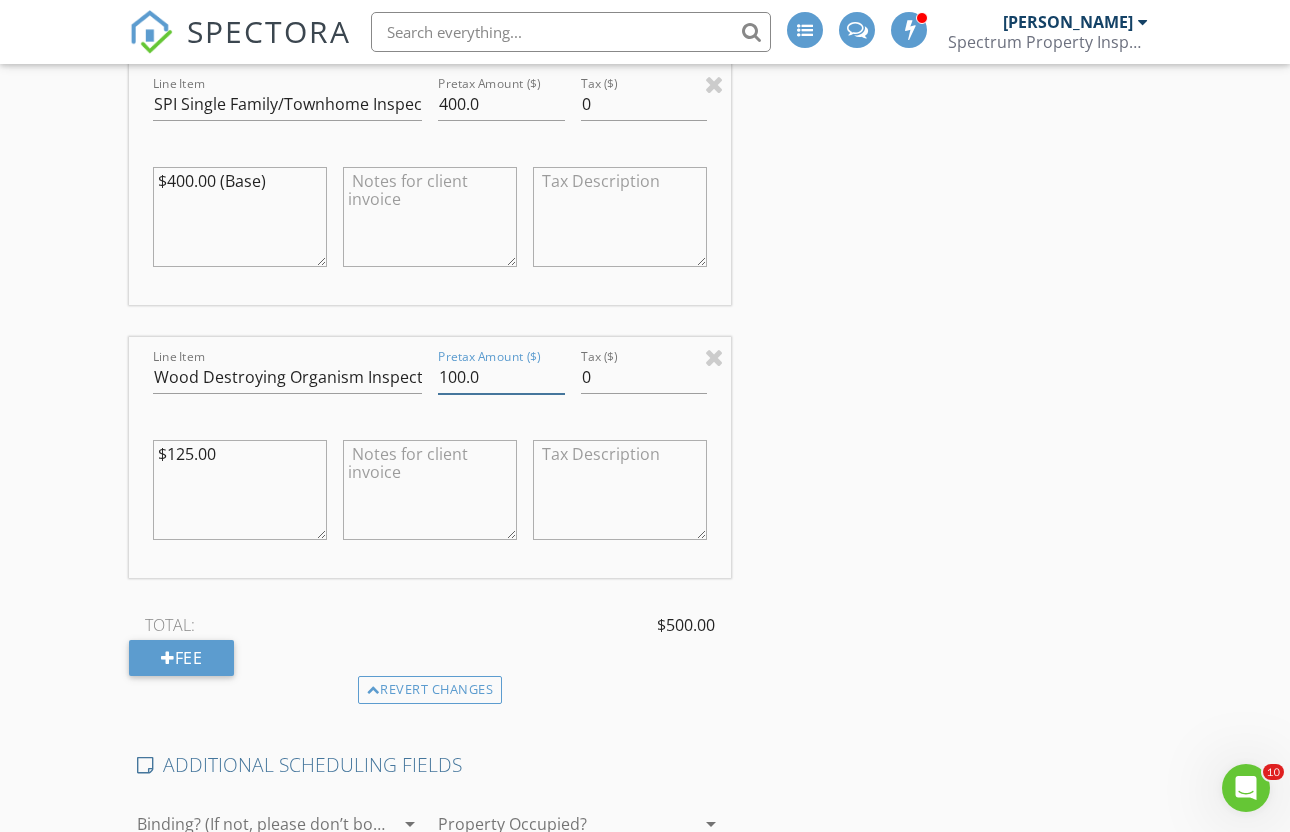 type on "100.0" 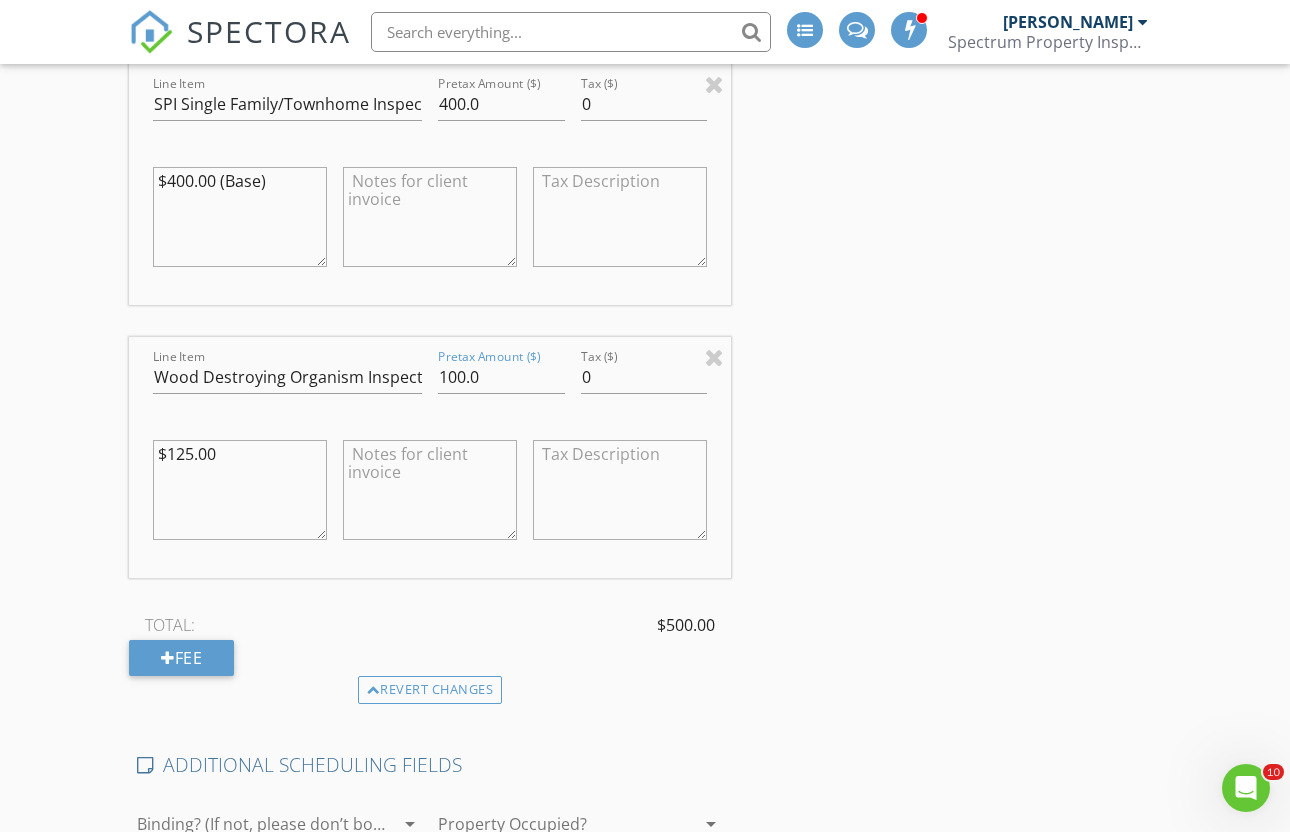 click on "$125.00" at bounding box center [240, 490] 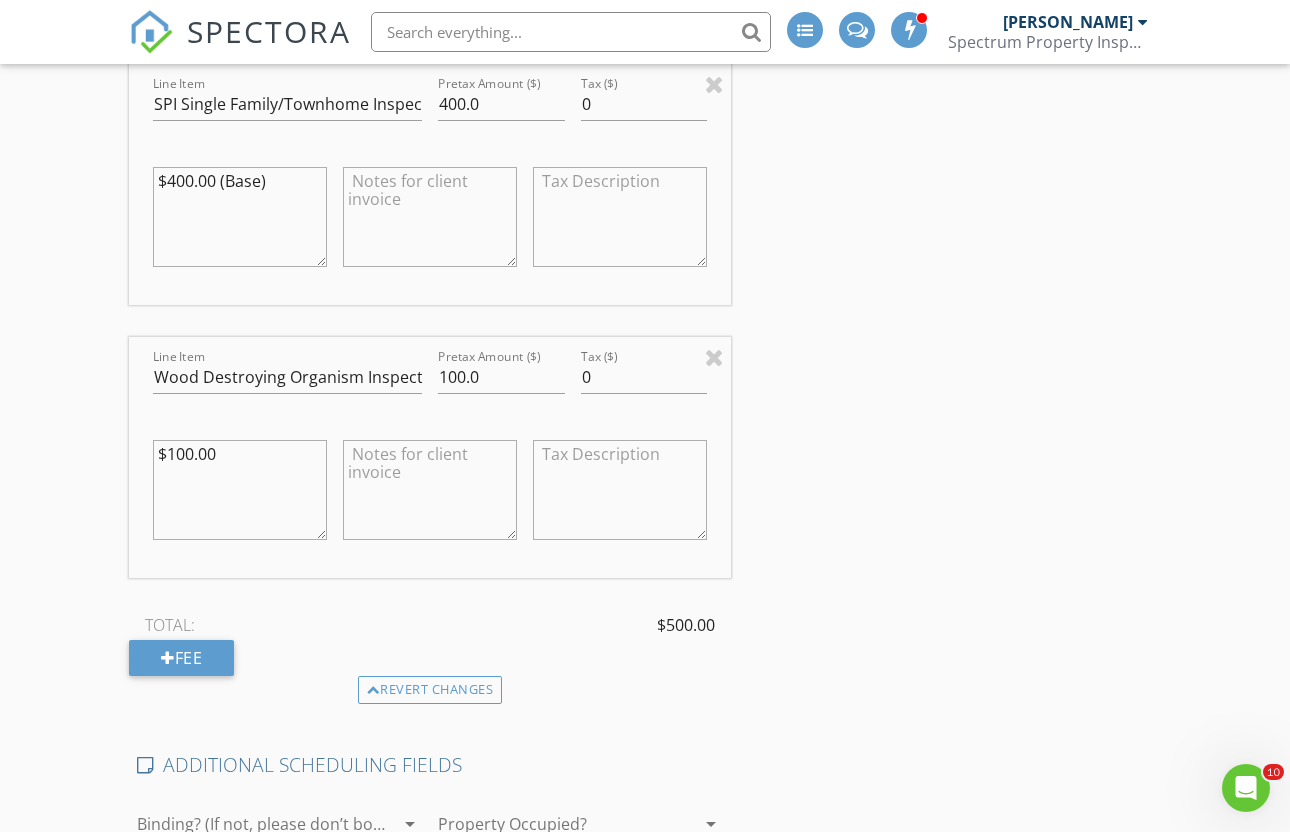 type on "$100.00" 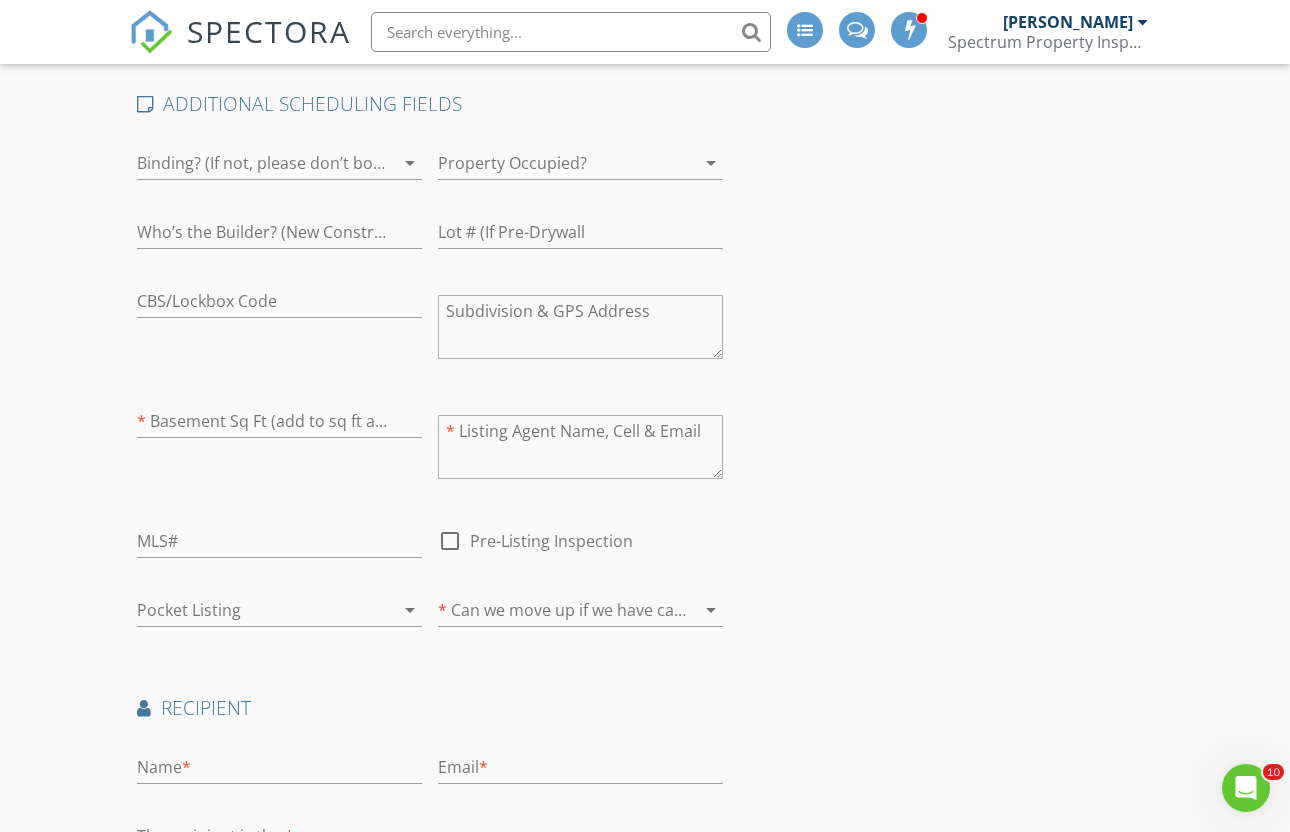 scroll, scrollTop: 1745, scrollLeft: 0, axis: vertical 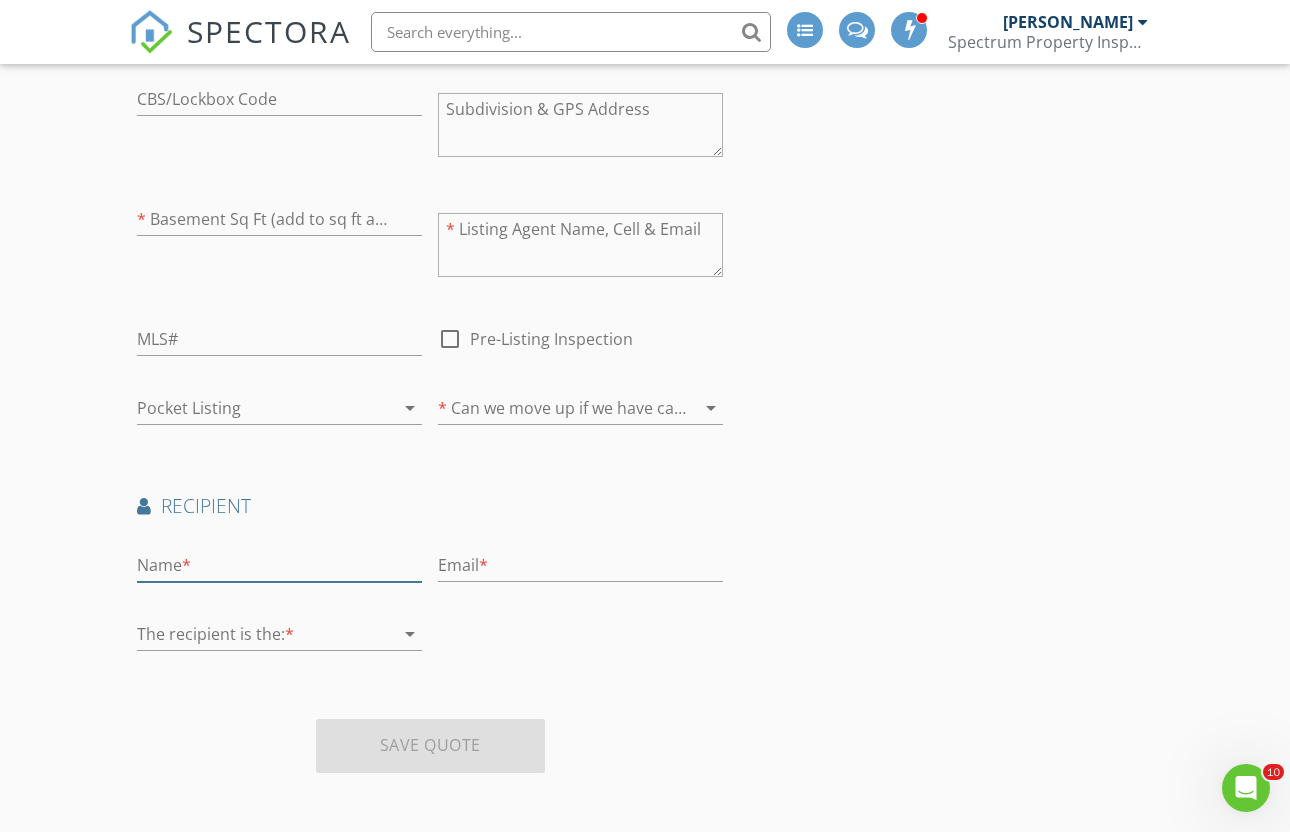 click at bounding box center (279, 565) 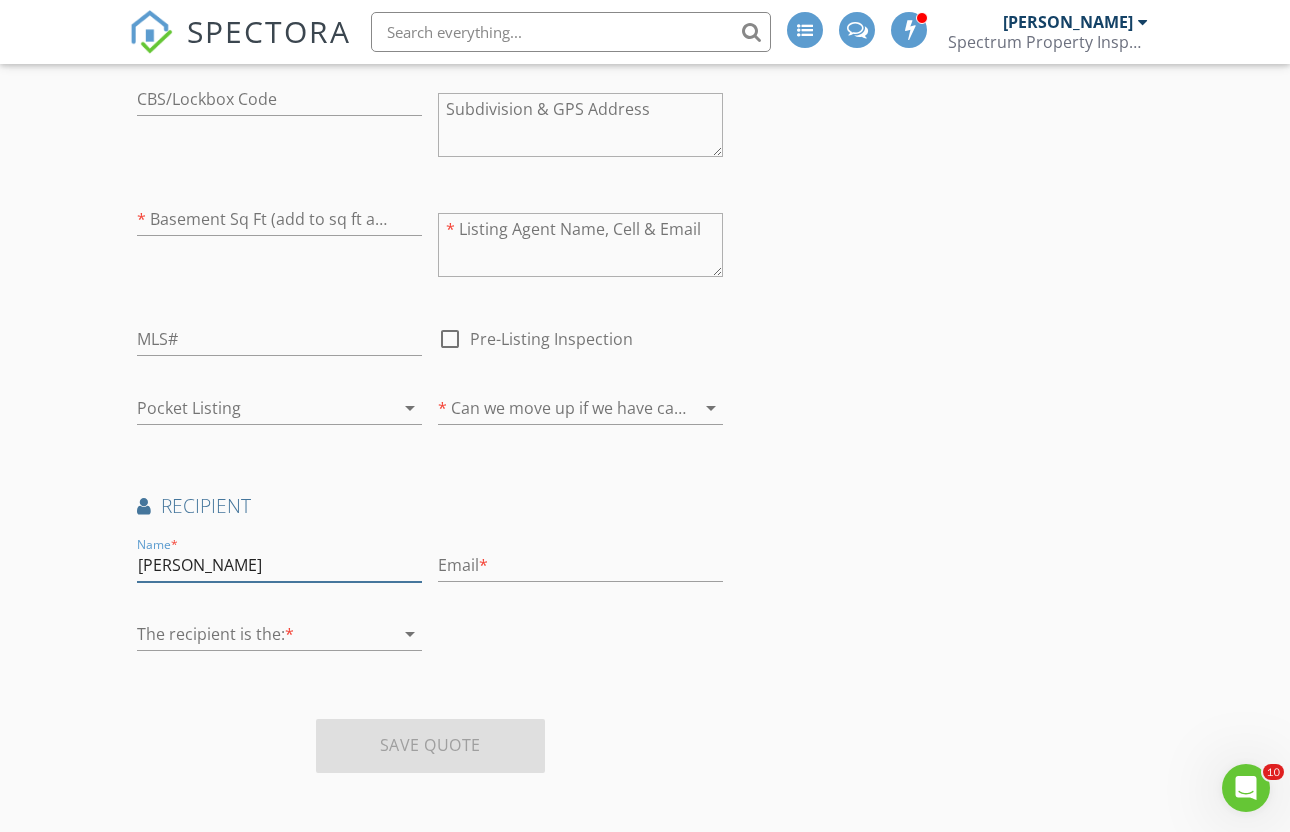 type on "[PERSON_NAME]" 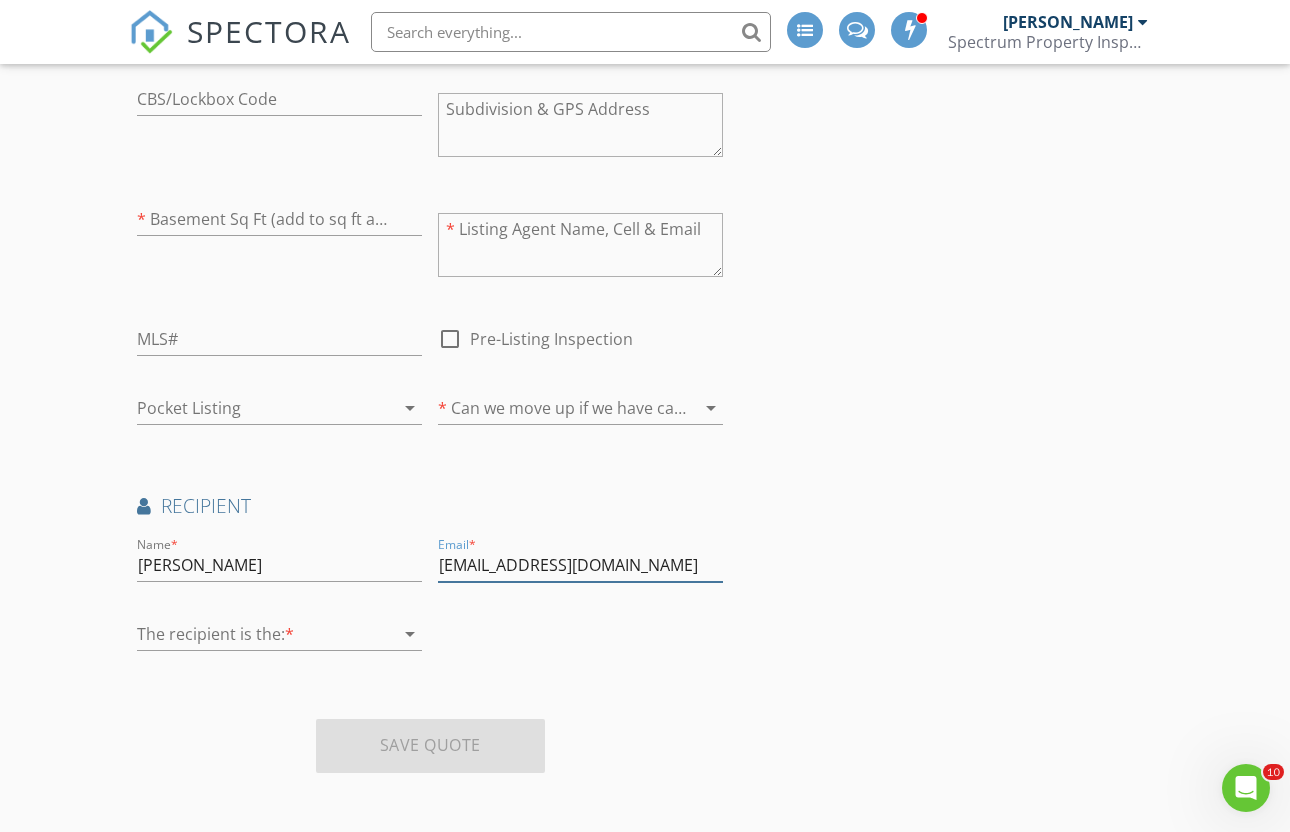 type on "[EMAIL_ADDRESS][DOMAIN_NAME]" 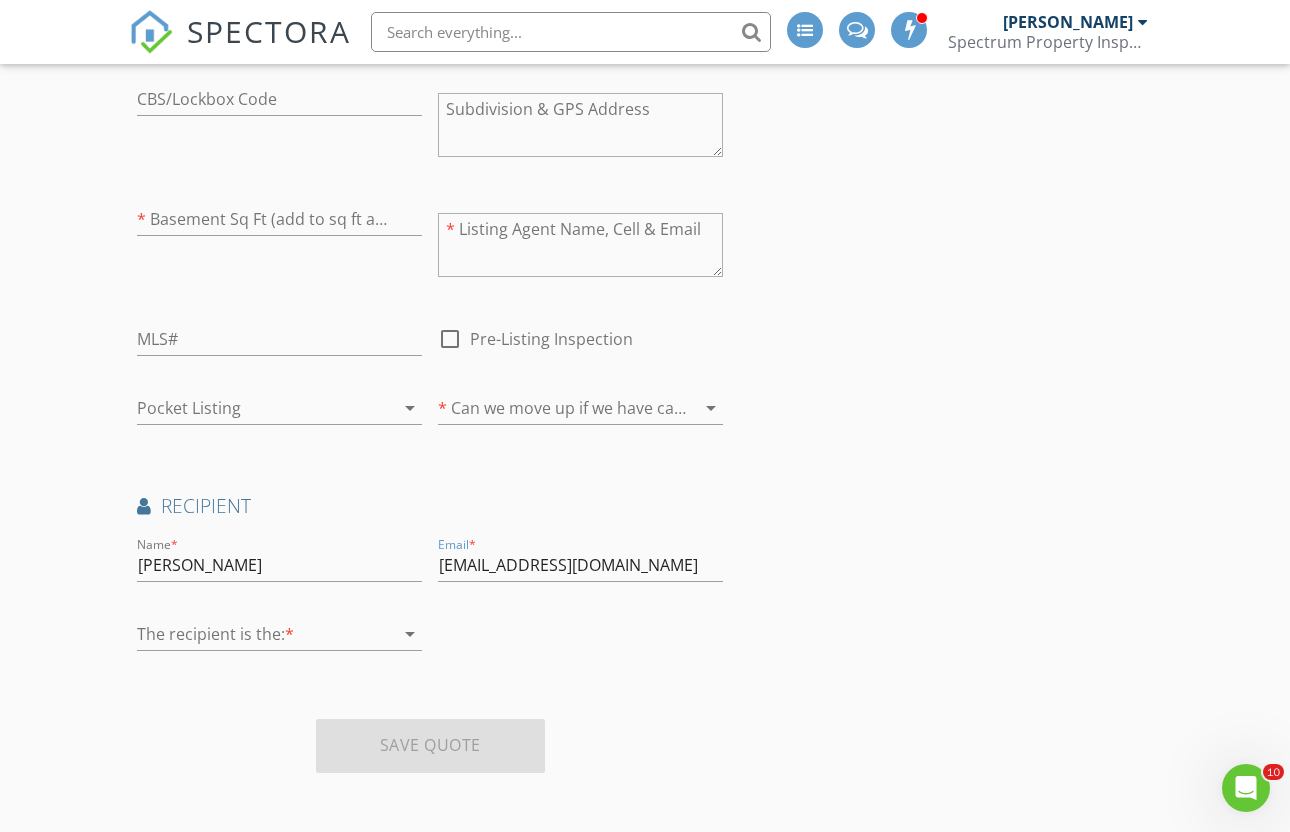 click at bounding box center [265, 634] 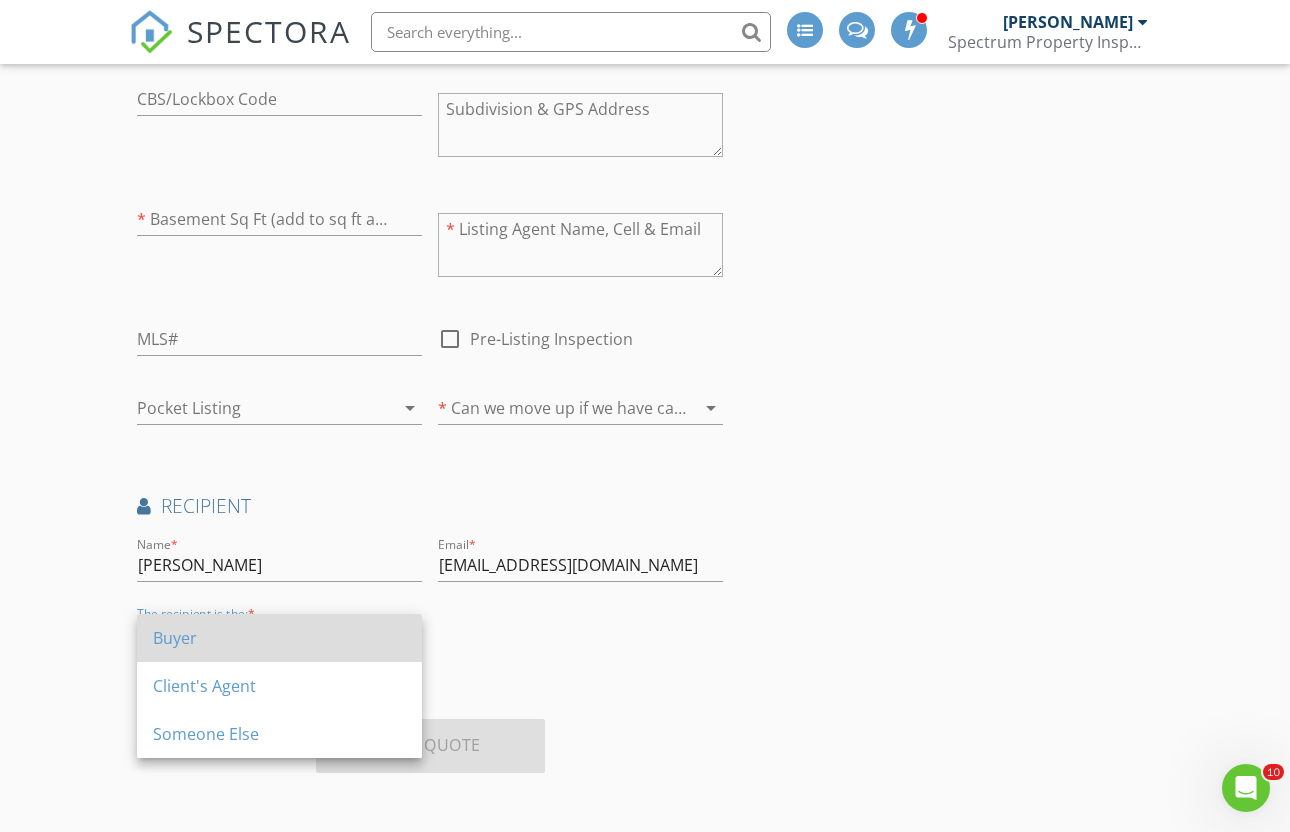 click on "Buyer" at bounding box center [279, 638] 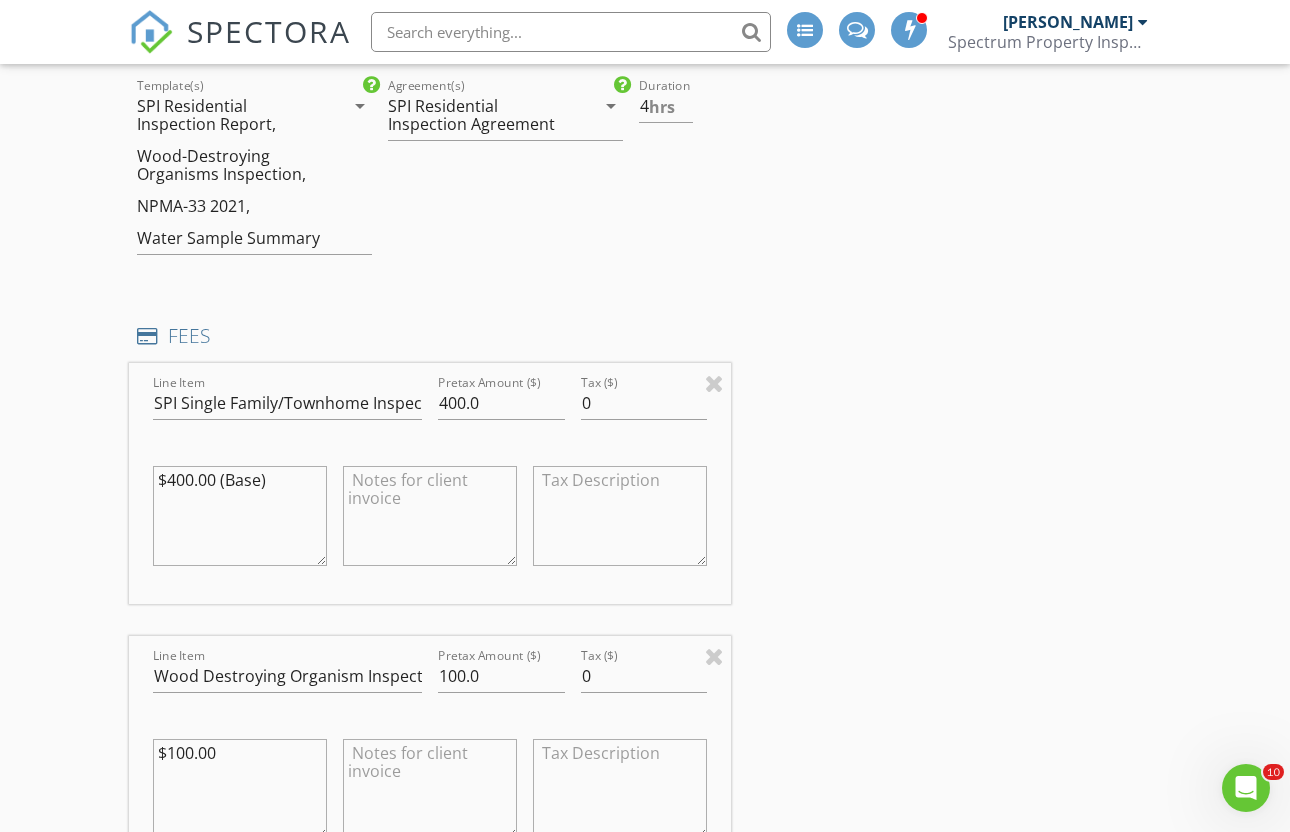 scroll, scrollTop: 646, scrollLeft: 0, axis: vertical 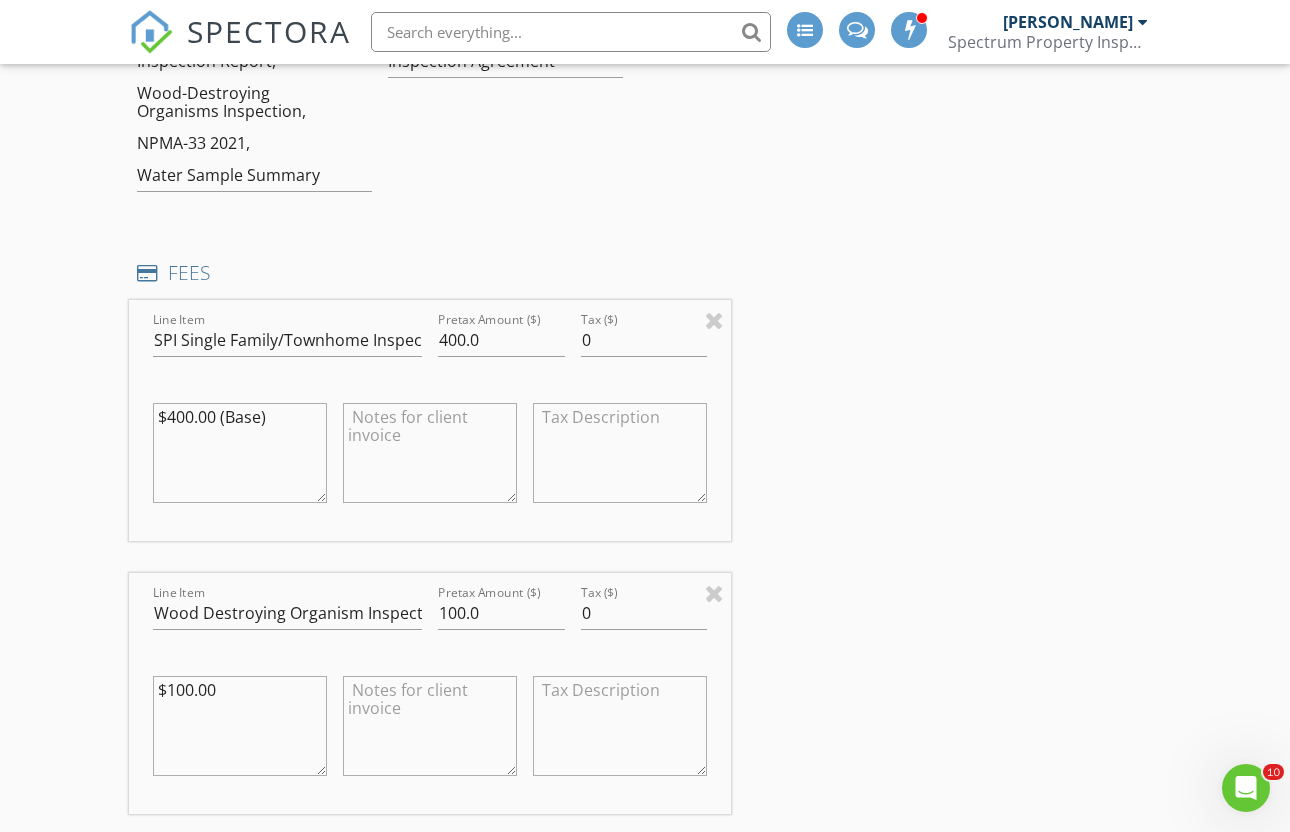 click on "$100.00" at bounding box center [240, 726] 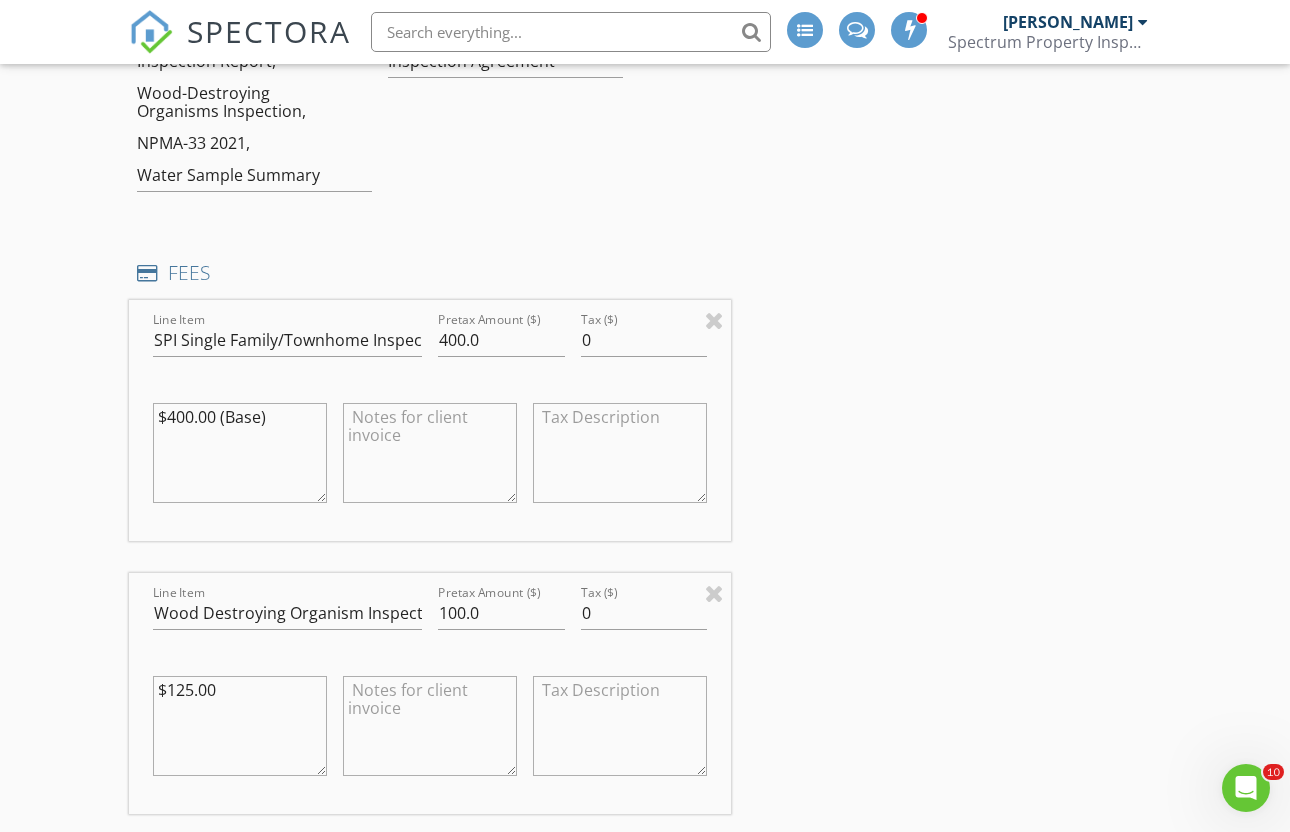 type on "$125.00" 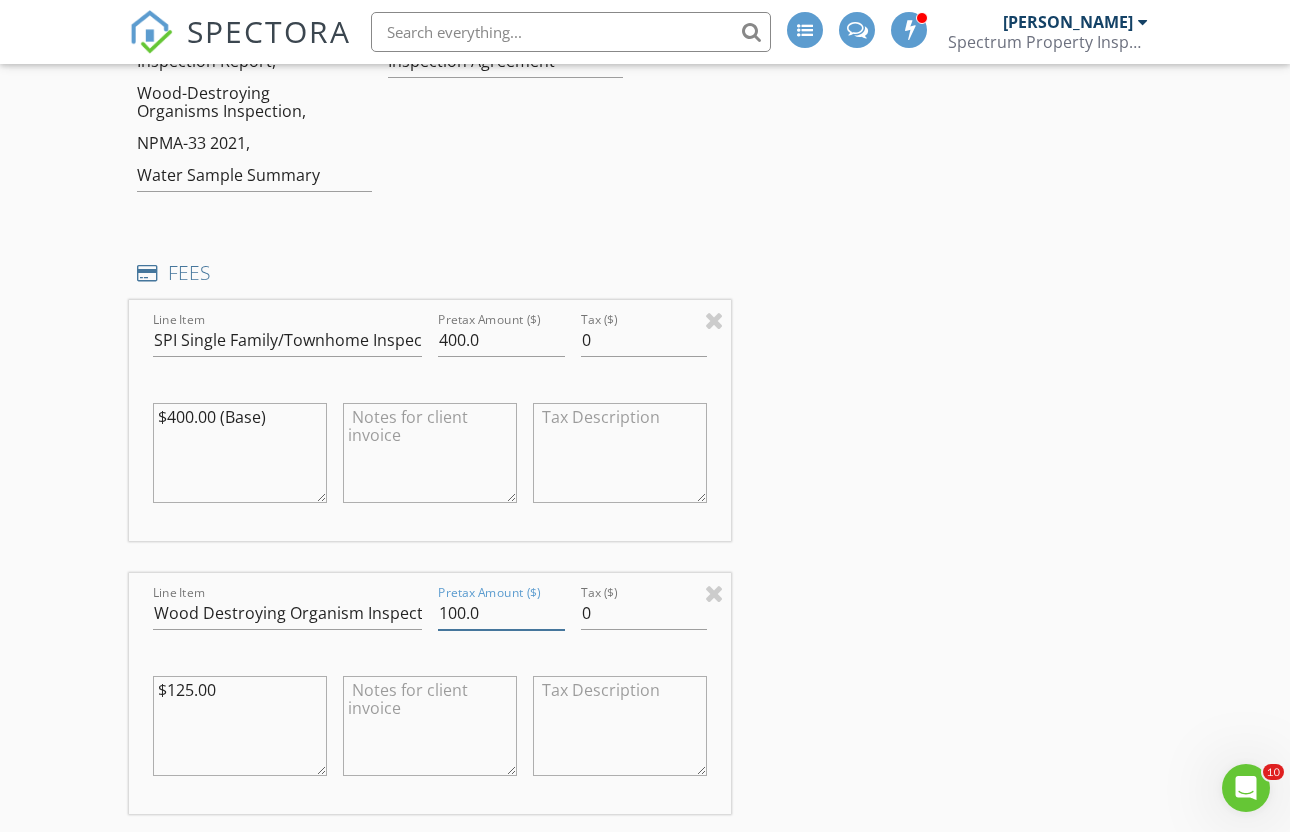 click on "100.0" at bounding box center [501, 613] 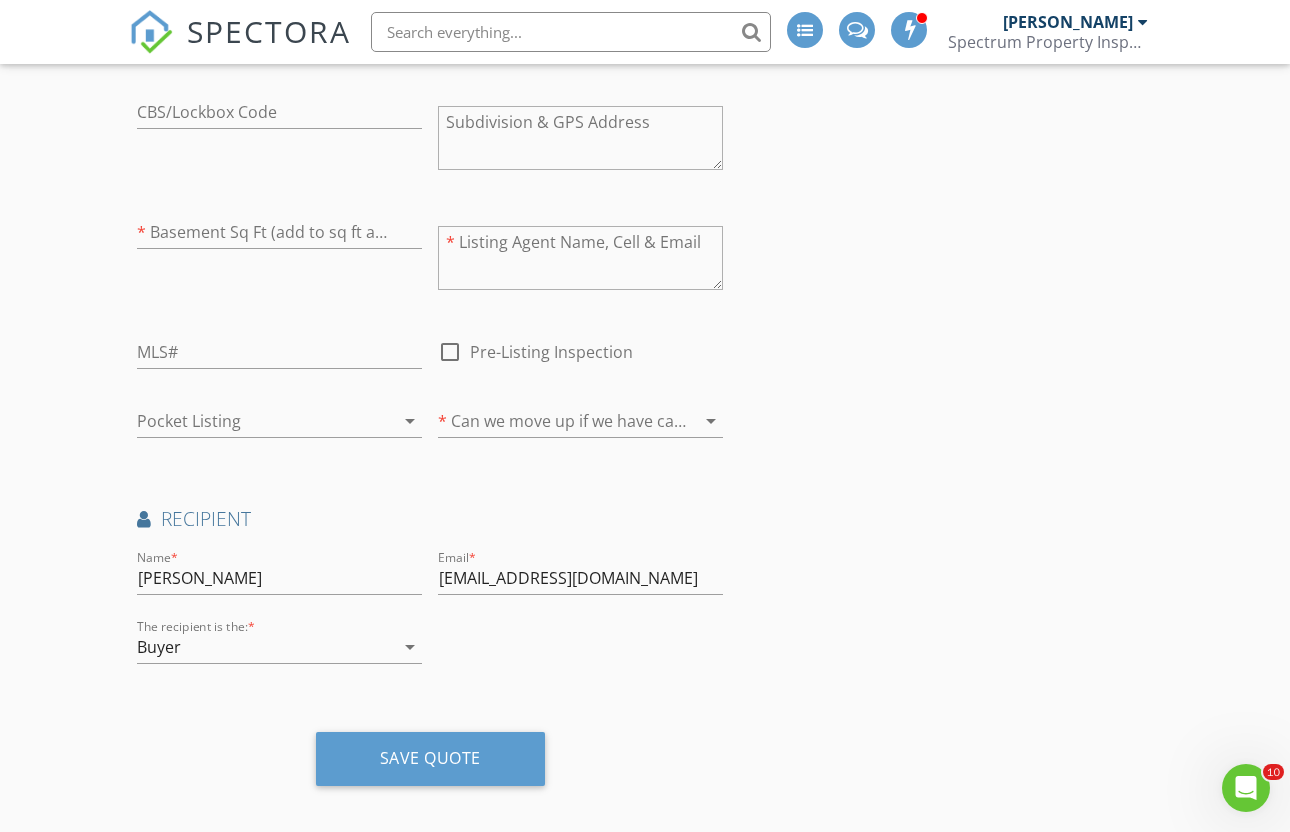 scroll, scrollTop: 1745, scrollLeft: 0, axis: vertical 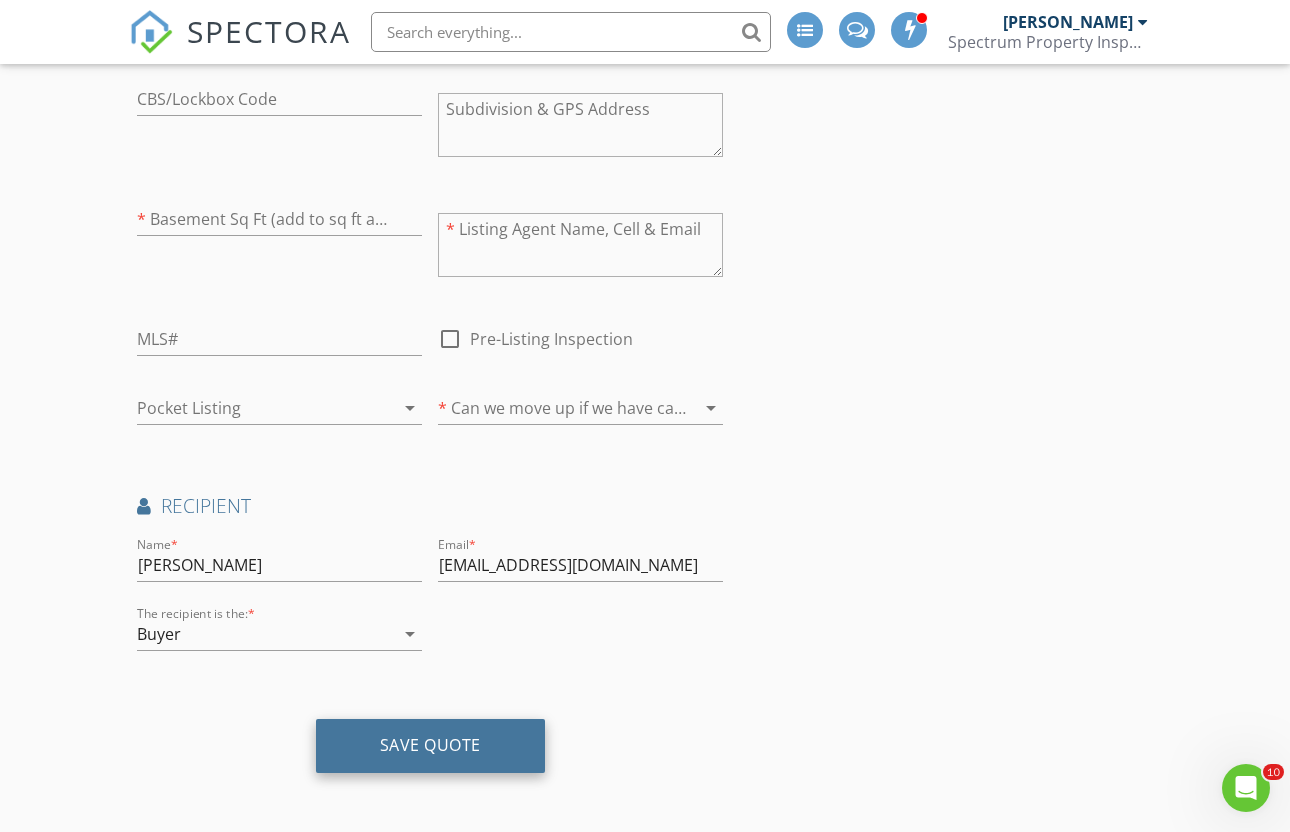 type on "125.0" 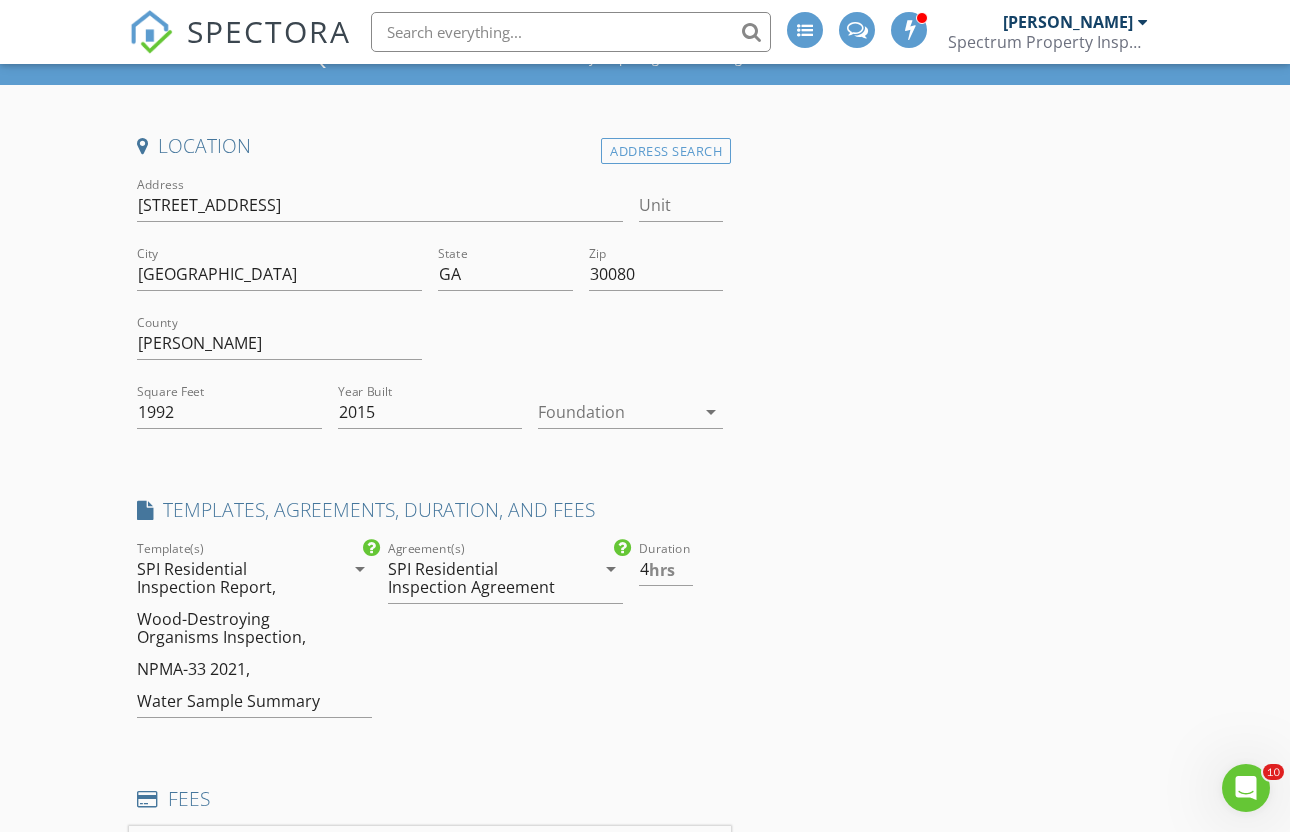 scroll, scrollTop: 0, scrollLeft: 0, axis: both 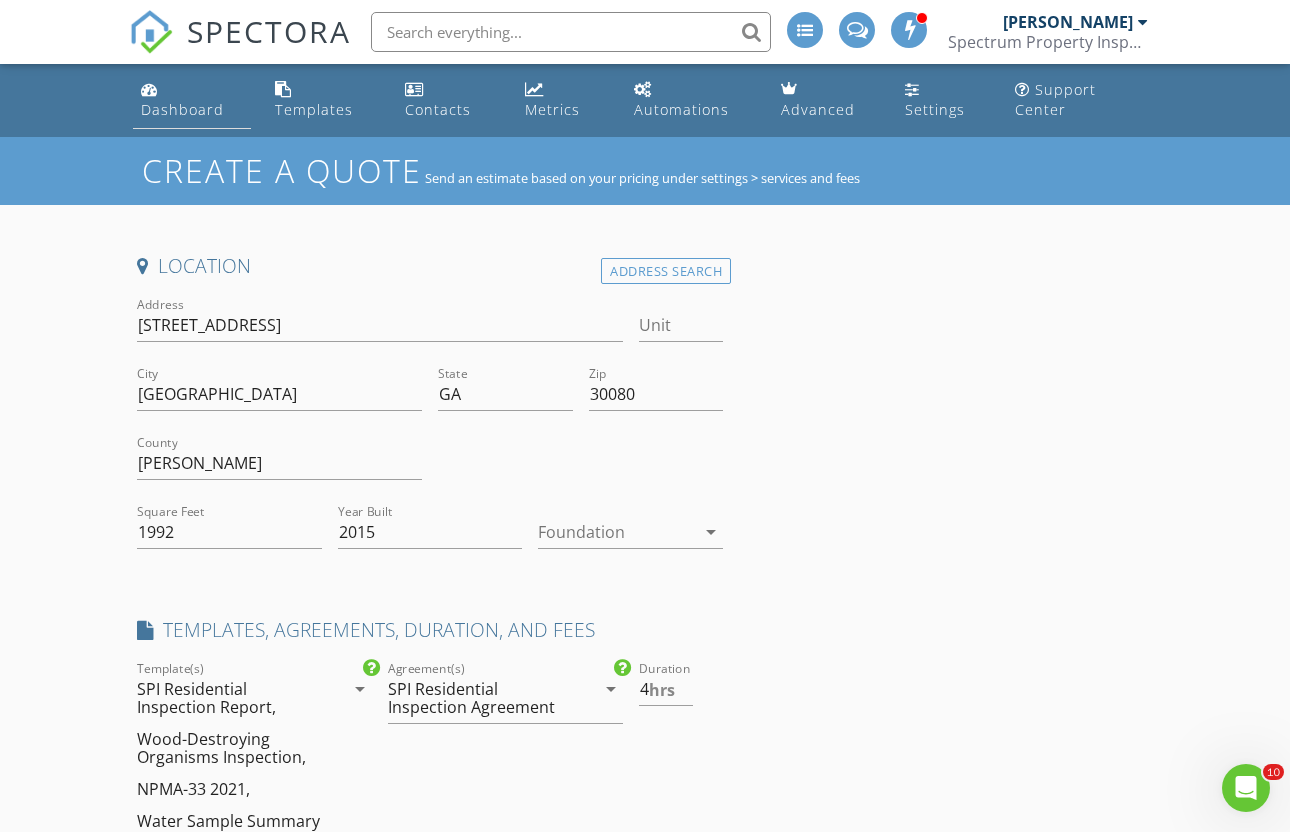 click on "Dashboard" at bounding box center [182, 109] 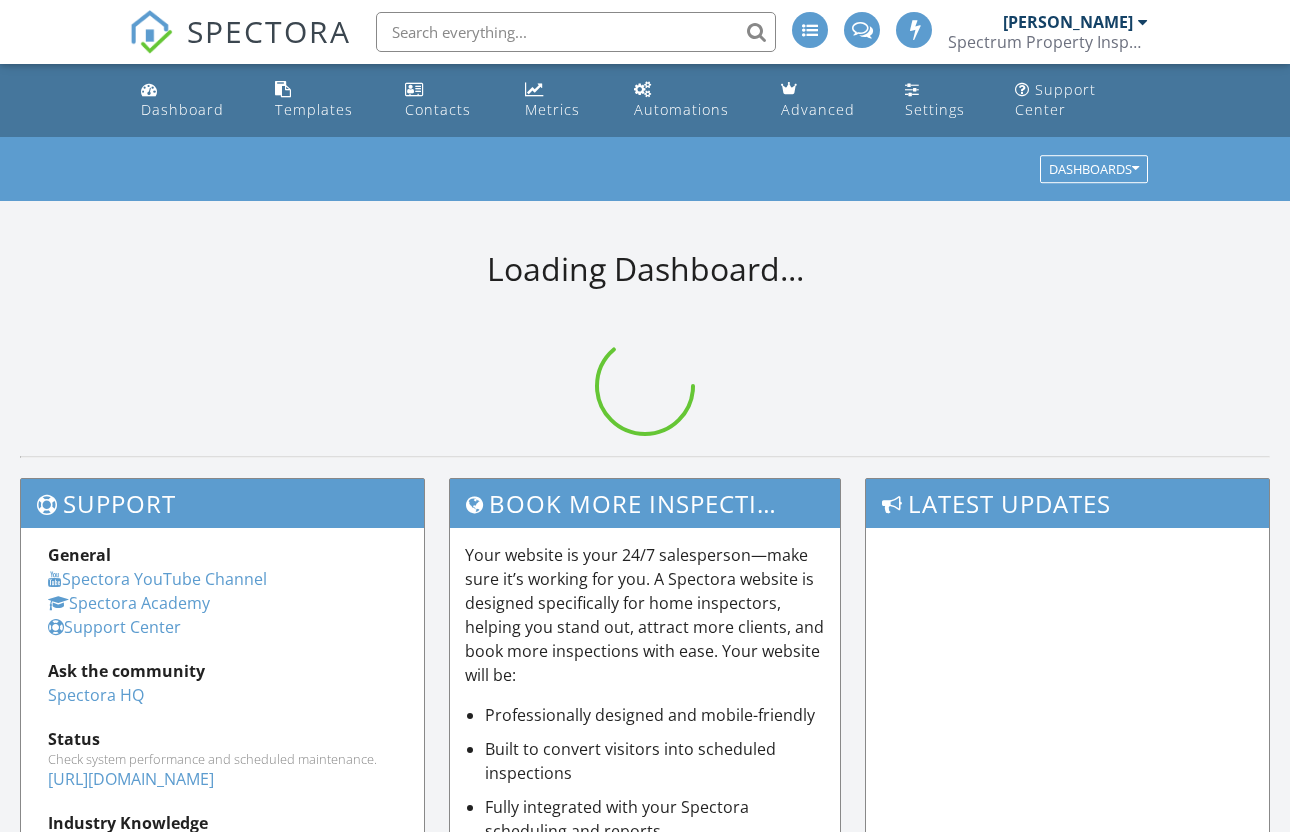 scroll, scrollTop: 0, scrollLeft: 0, axis: both 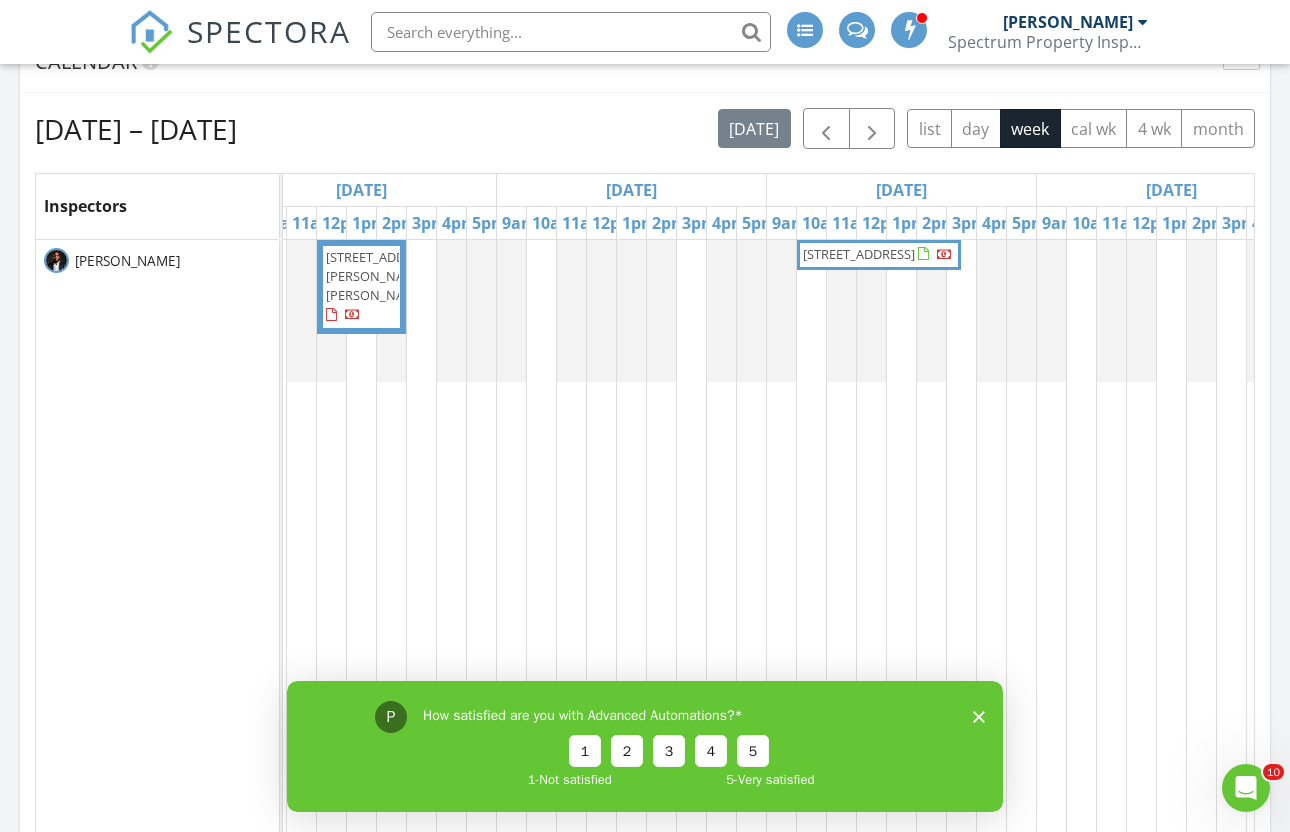 click 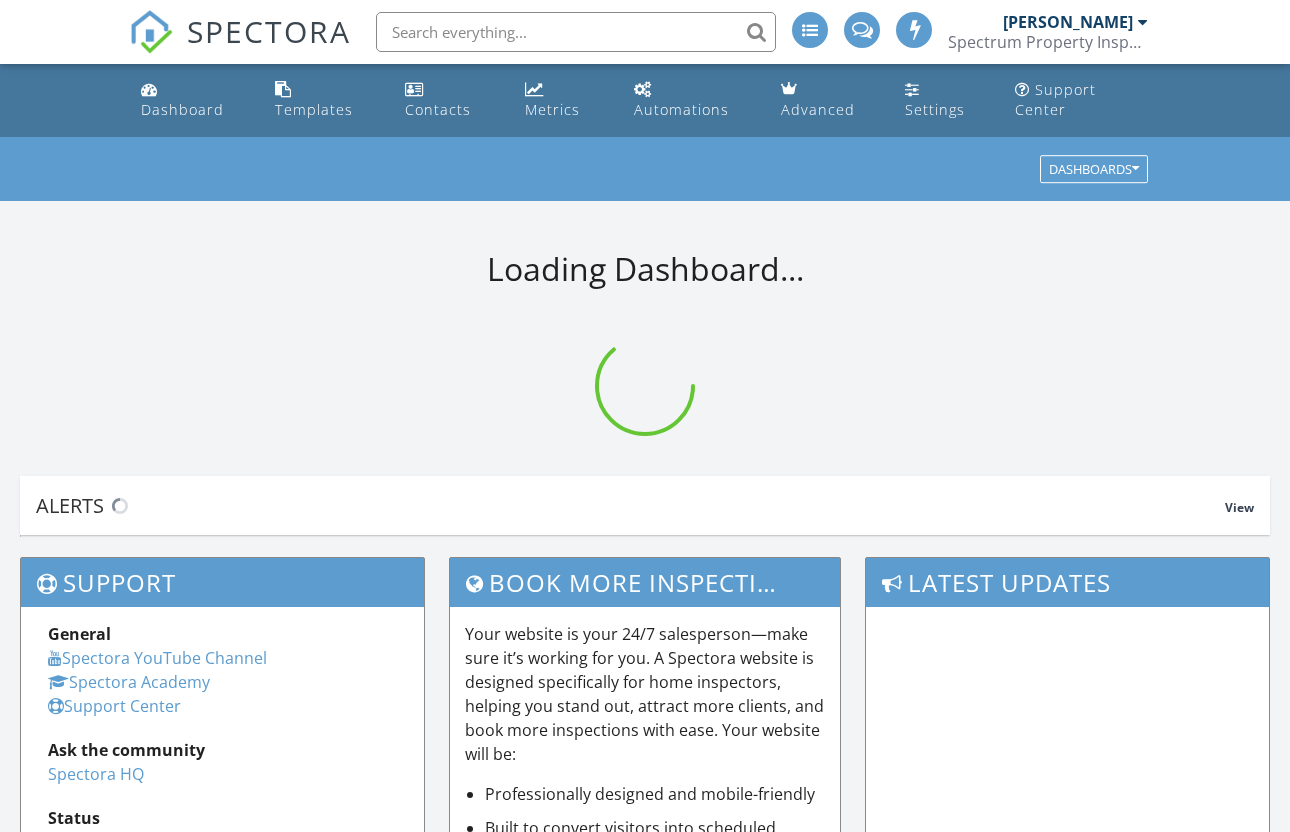 scroll, scrollTop: 0, scrollLeft: 0, axis: both 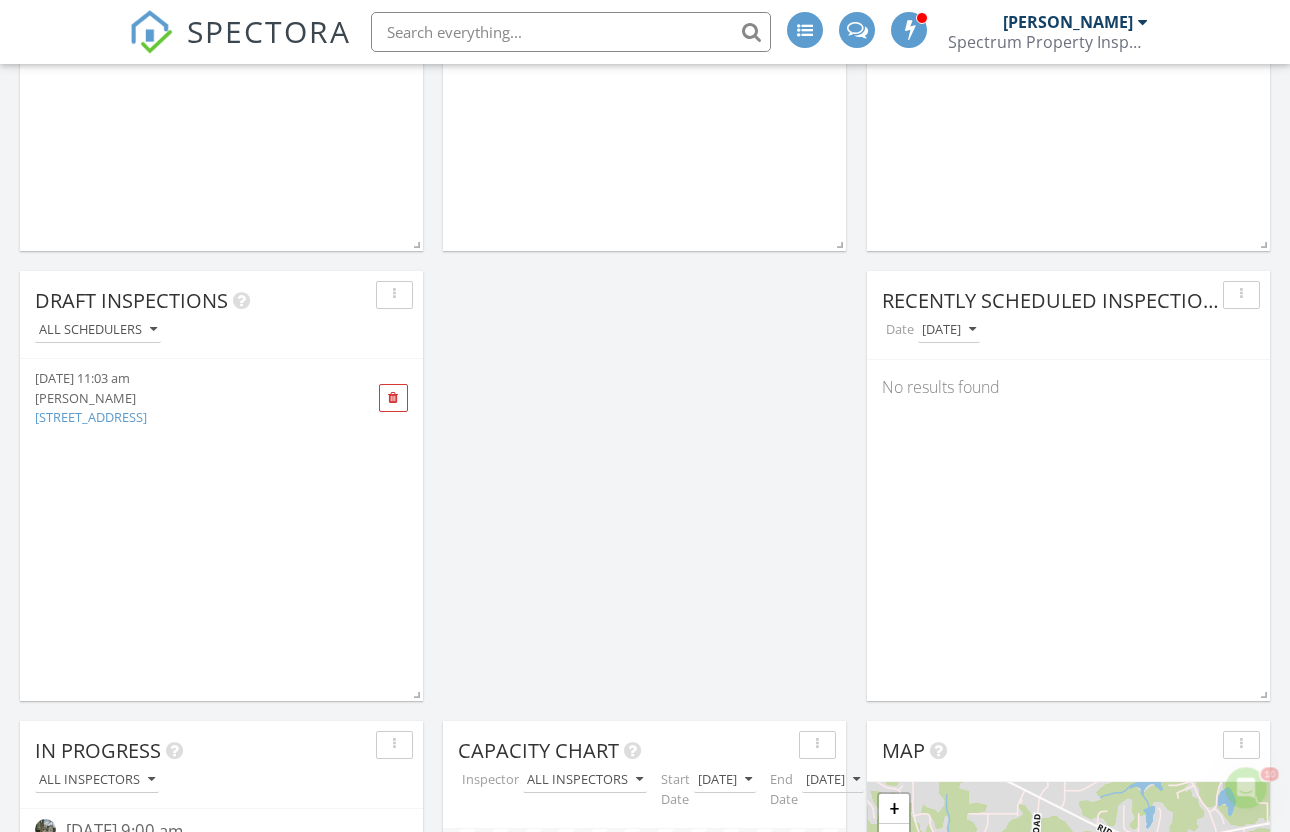 click on "2396 Whiteoak Bend, Smyrna, GA" at bounding box center [91, 417] 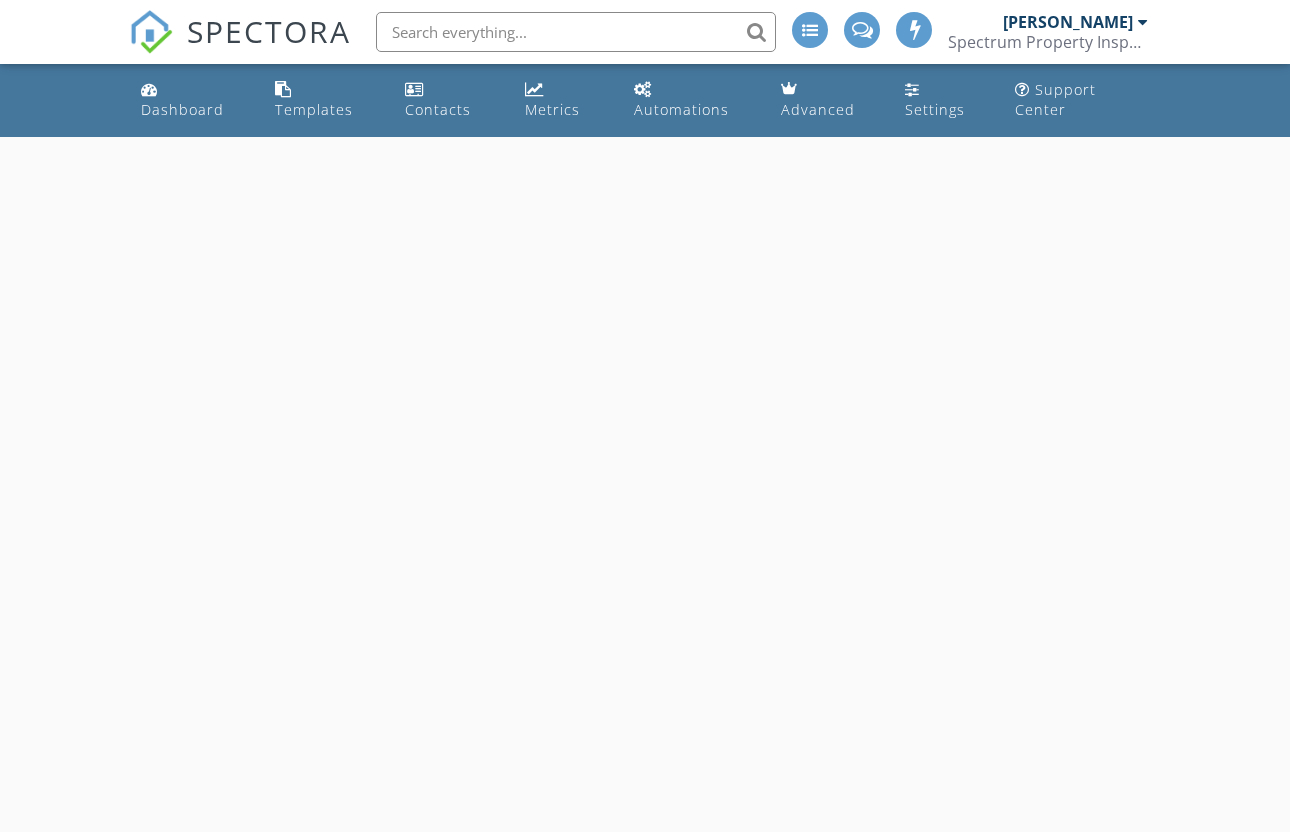 scroll, scrollTop: 0, scrollLeft: 0, axis: both 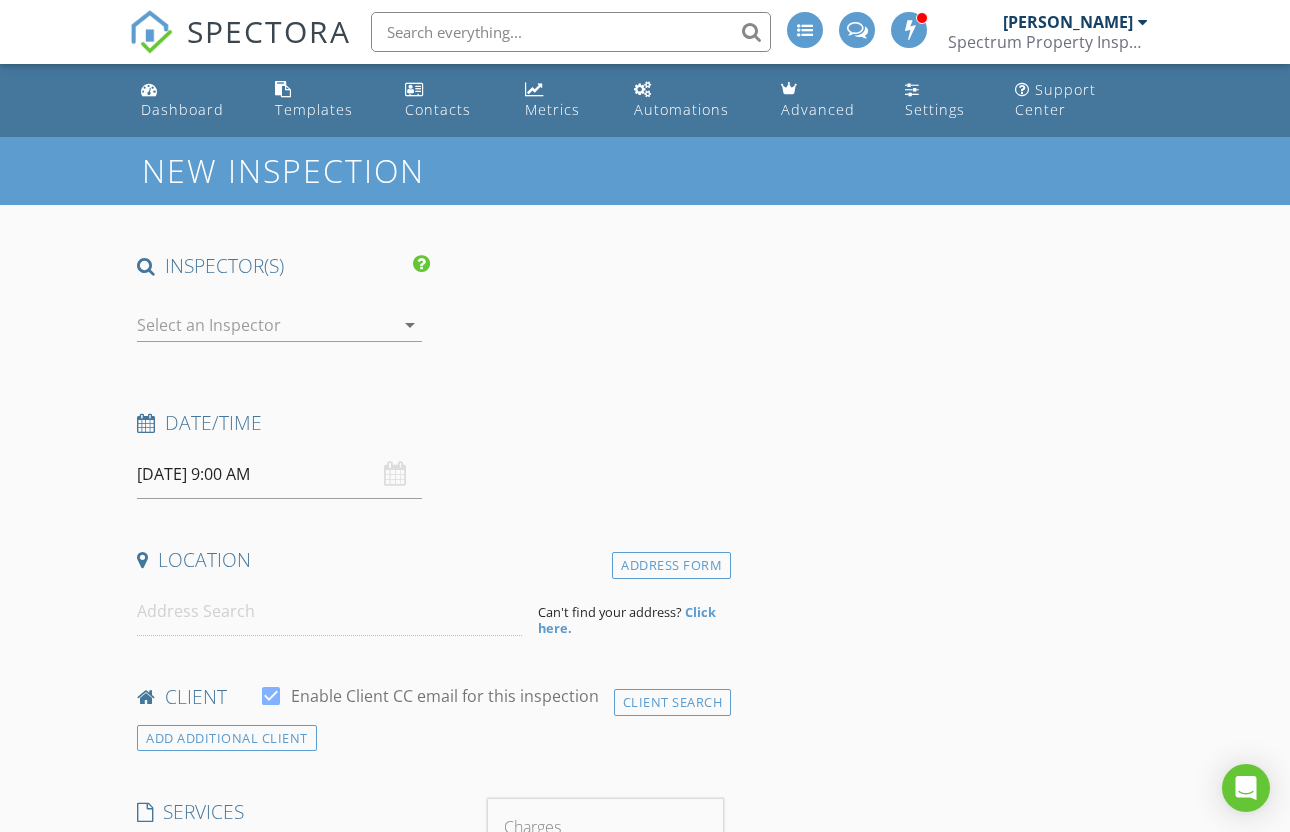 type on "[PERSON_NAME]" 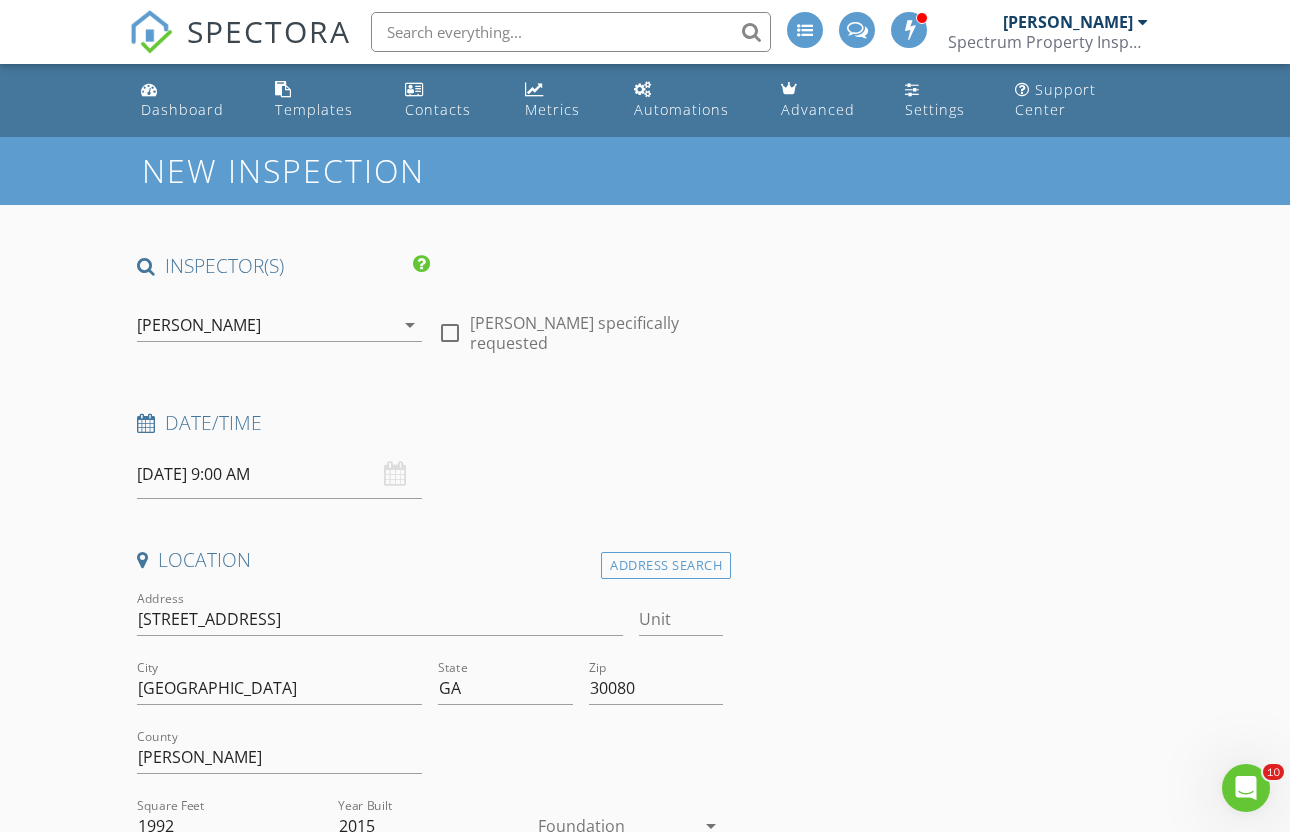 scroll, scrollTop: 0, scrollLeft: 0, axis: both 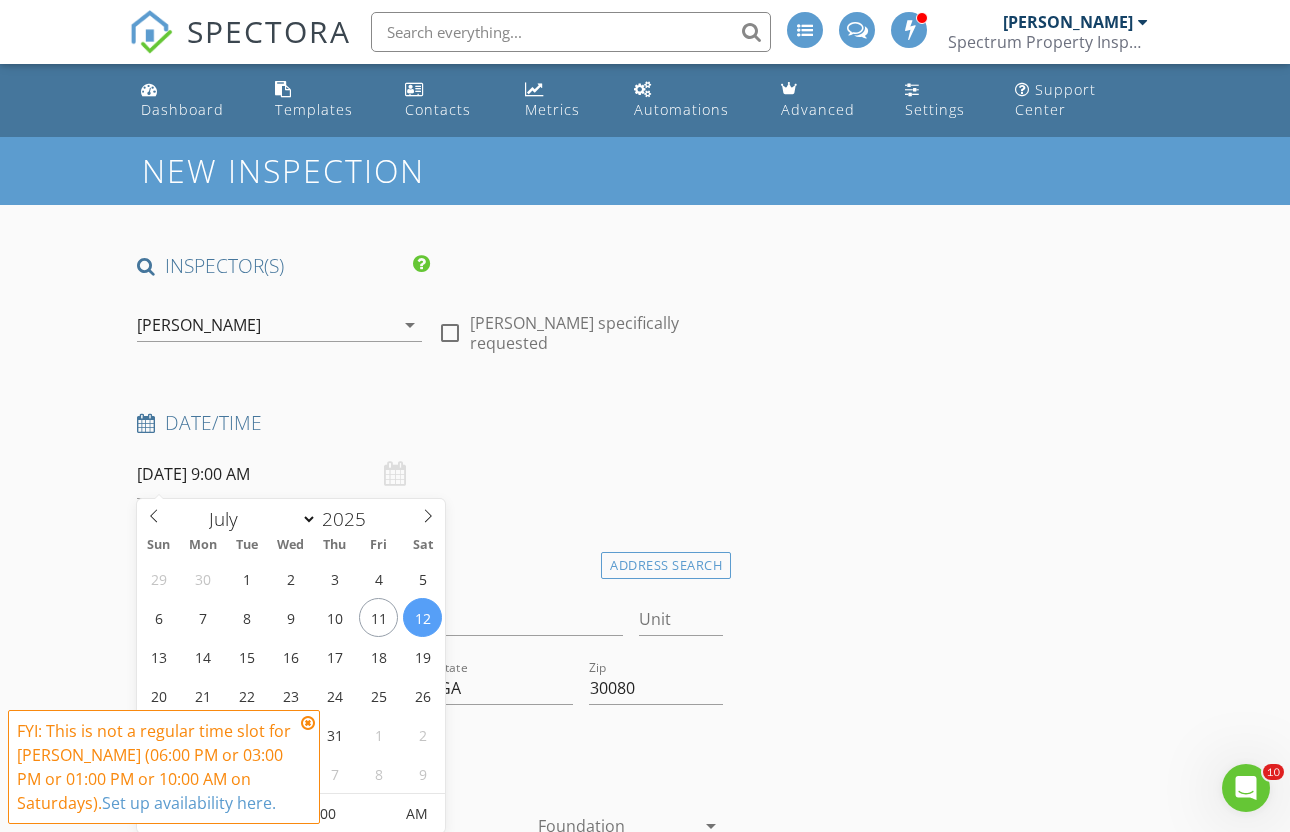 click on "[DATE] 9:00 AM" at bounding box center [279, 474] 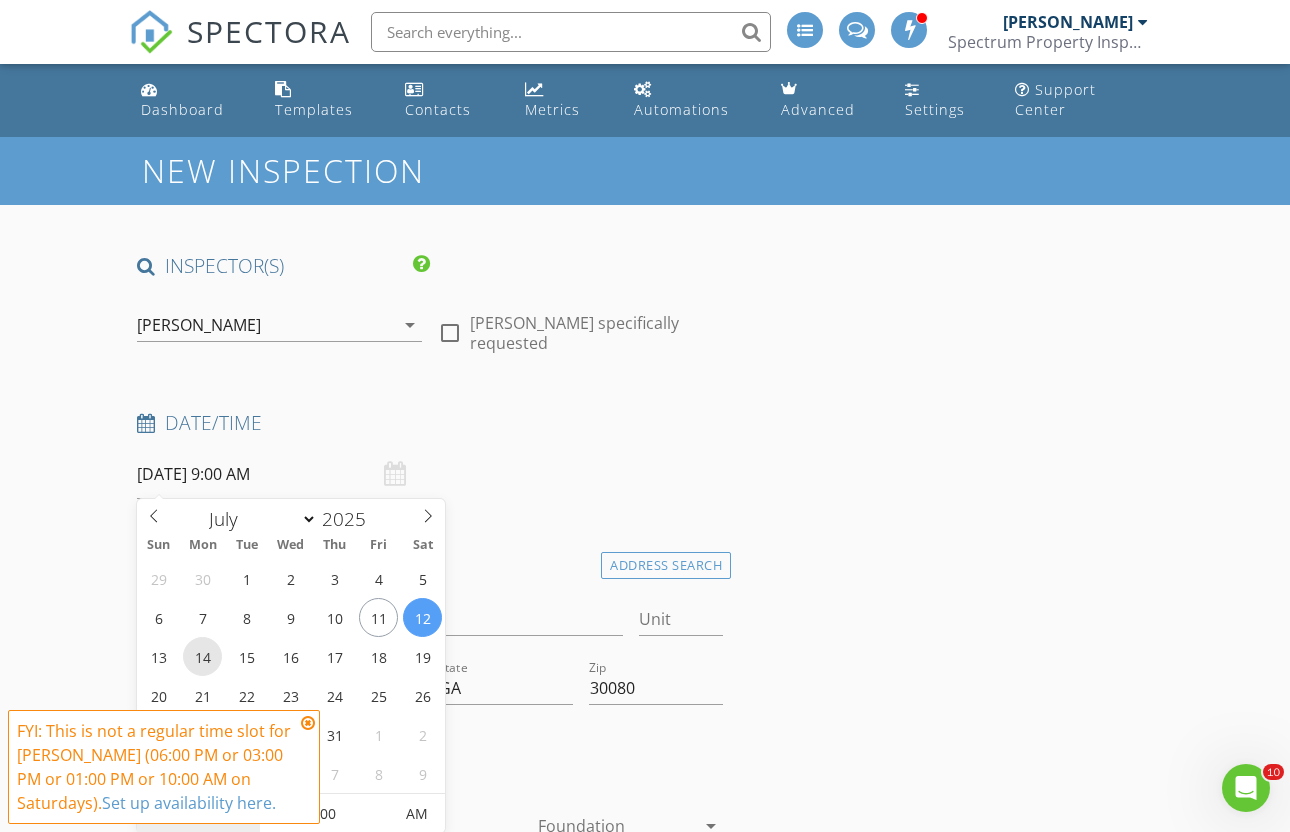 type on "[DATE] 9:00 AM" 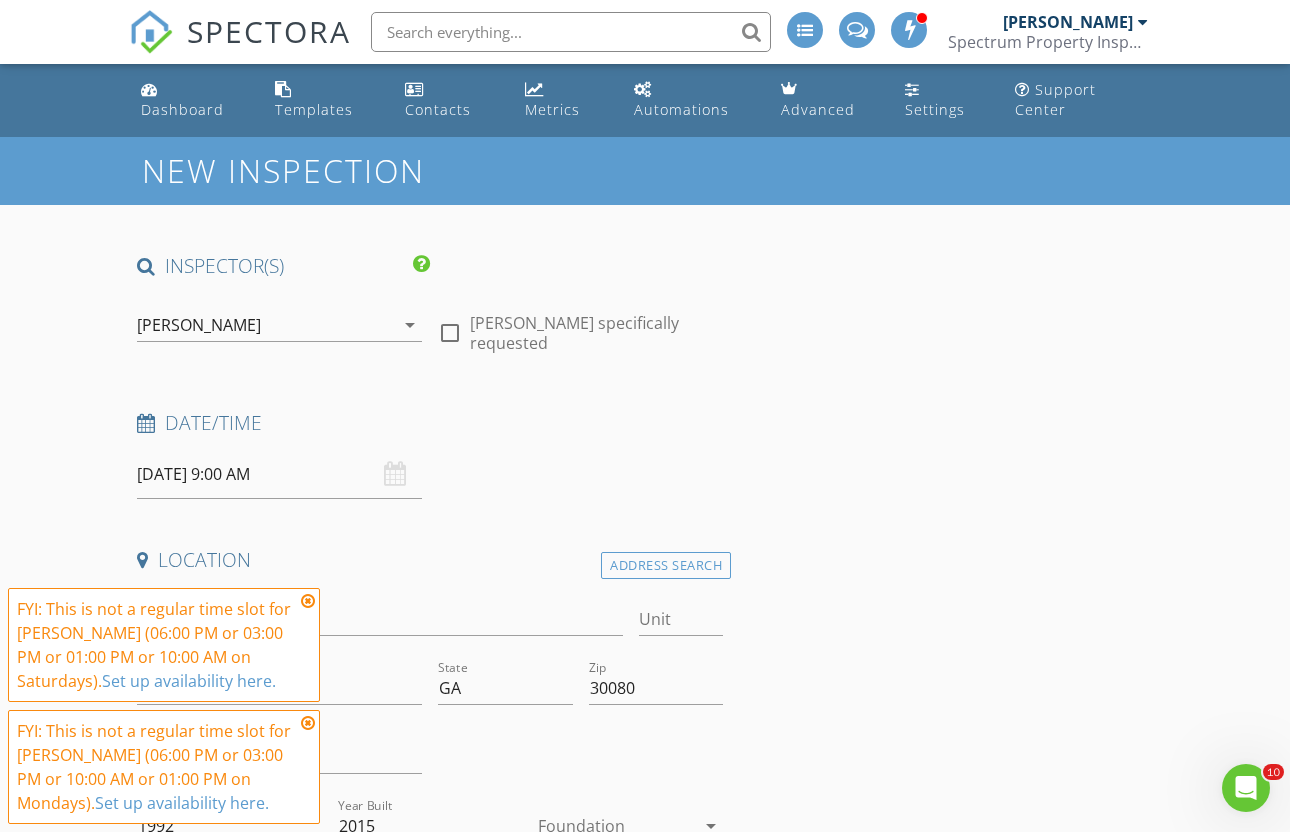 click at bounding box center [308, 601] 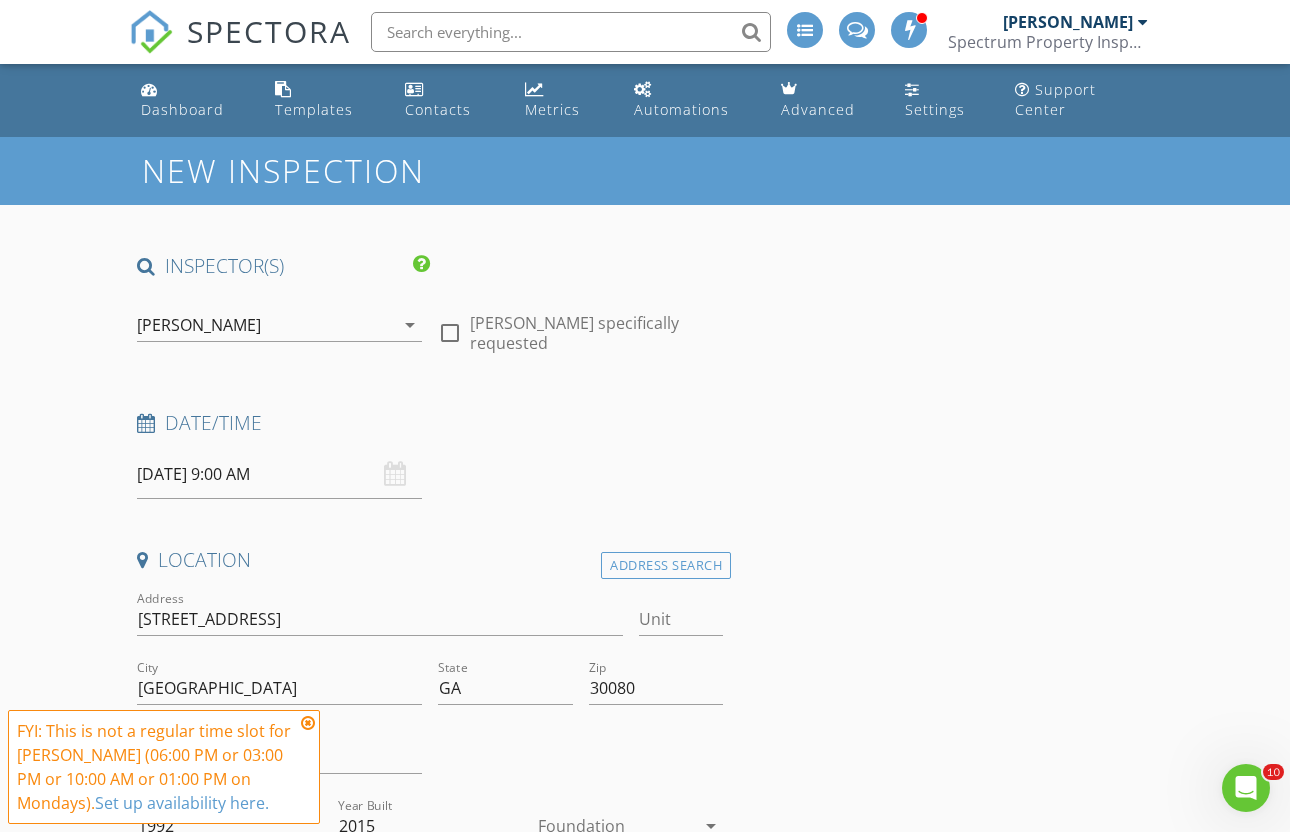 click at bounding box center (308, 723) 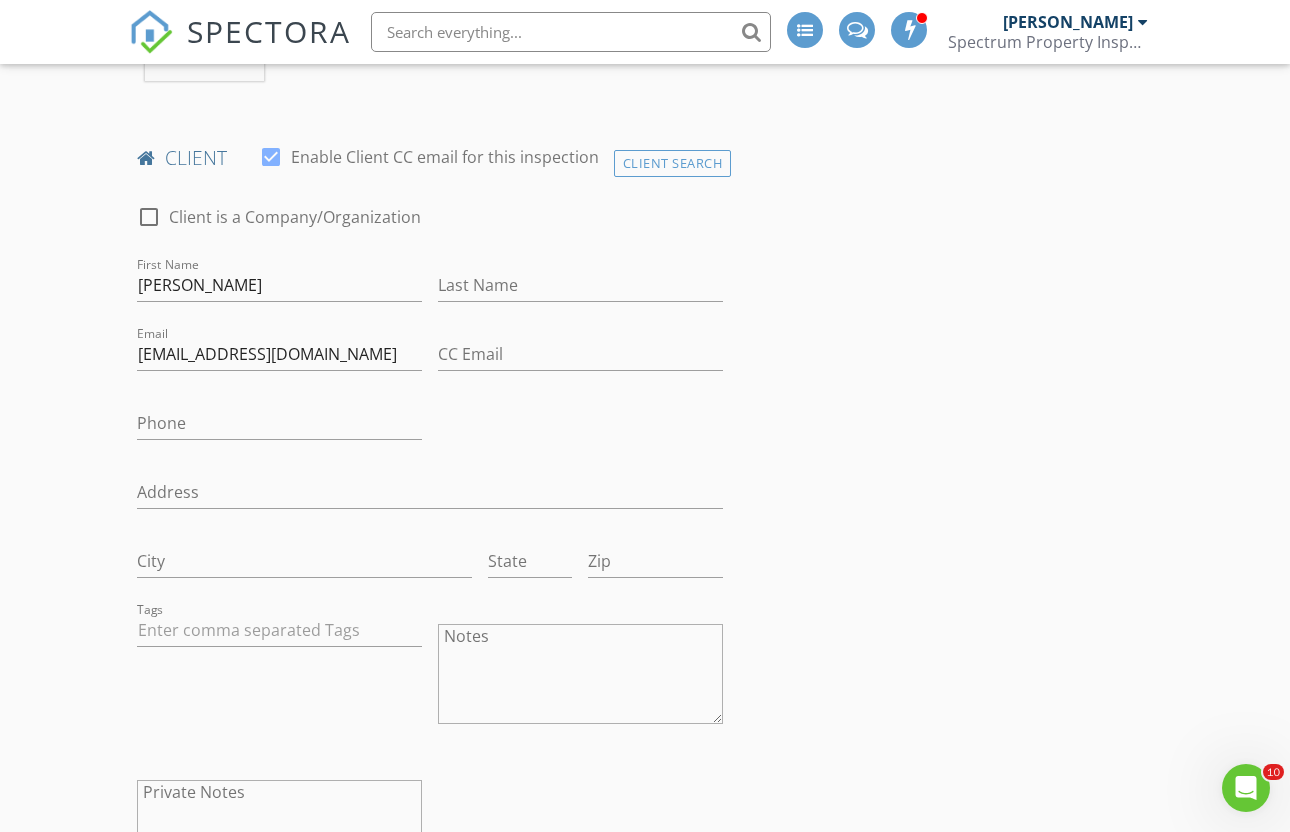 scroll, scrollTop: 950, scrollLeft: 0, axis: vertical 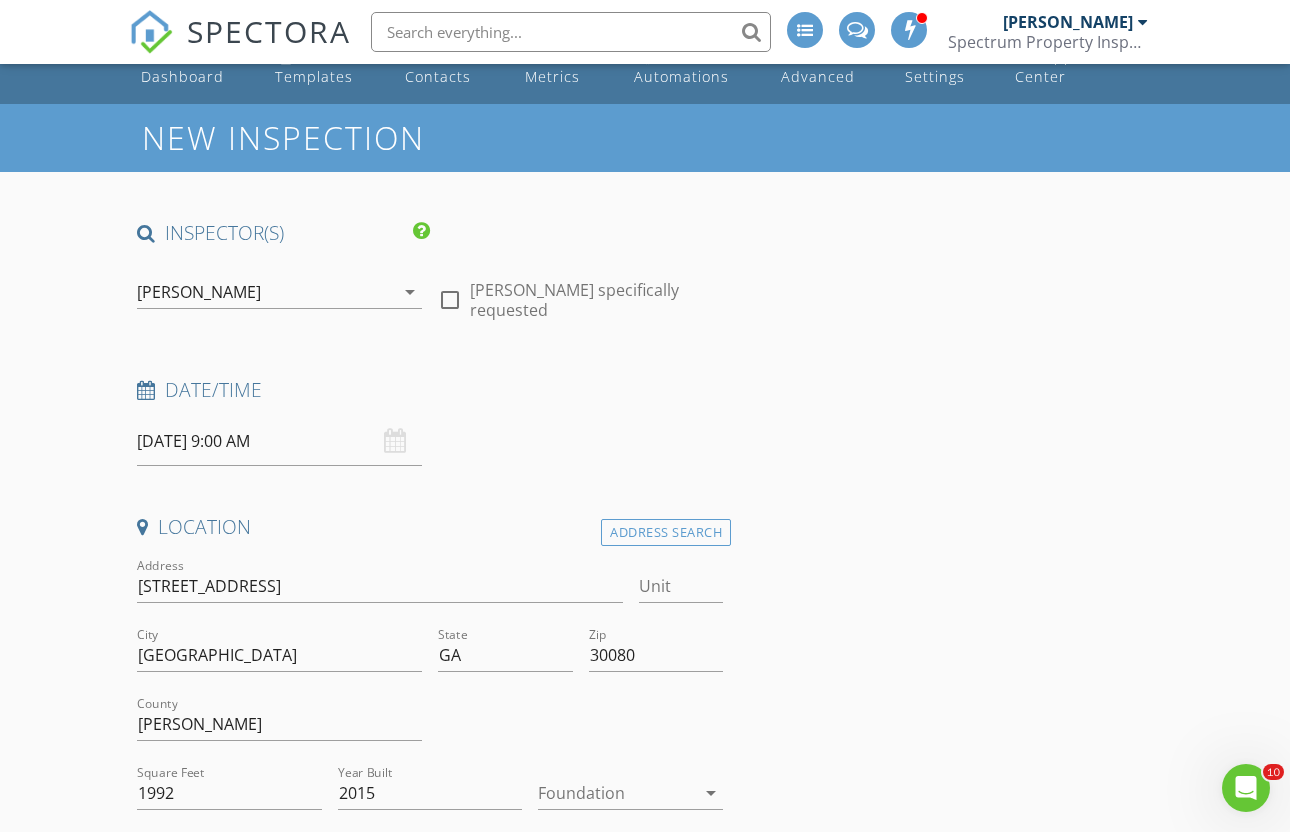 type on "[PHONE_NUMBER]" 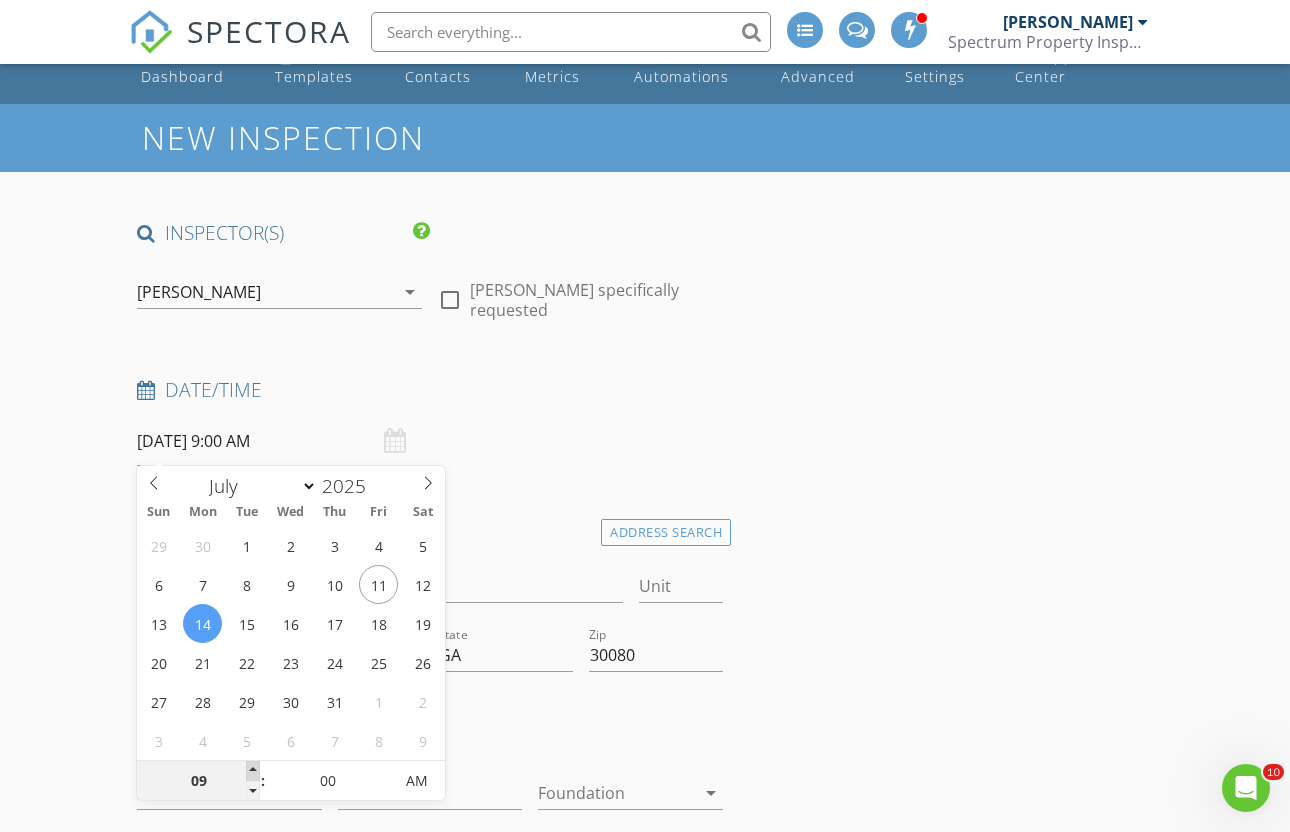 type on "10" 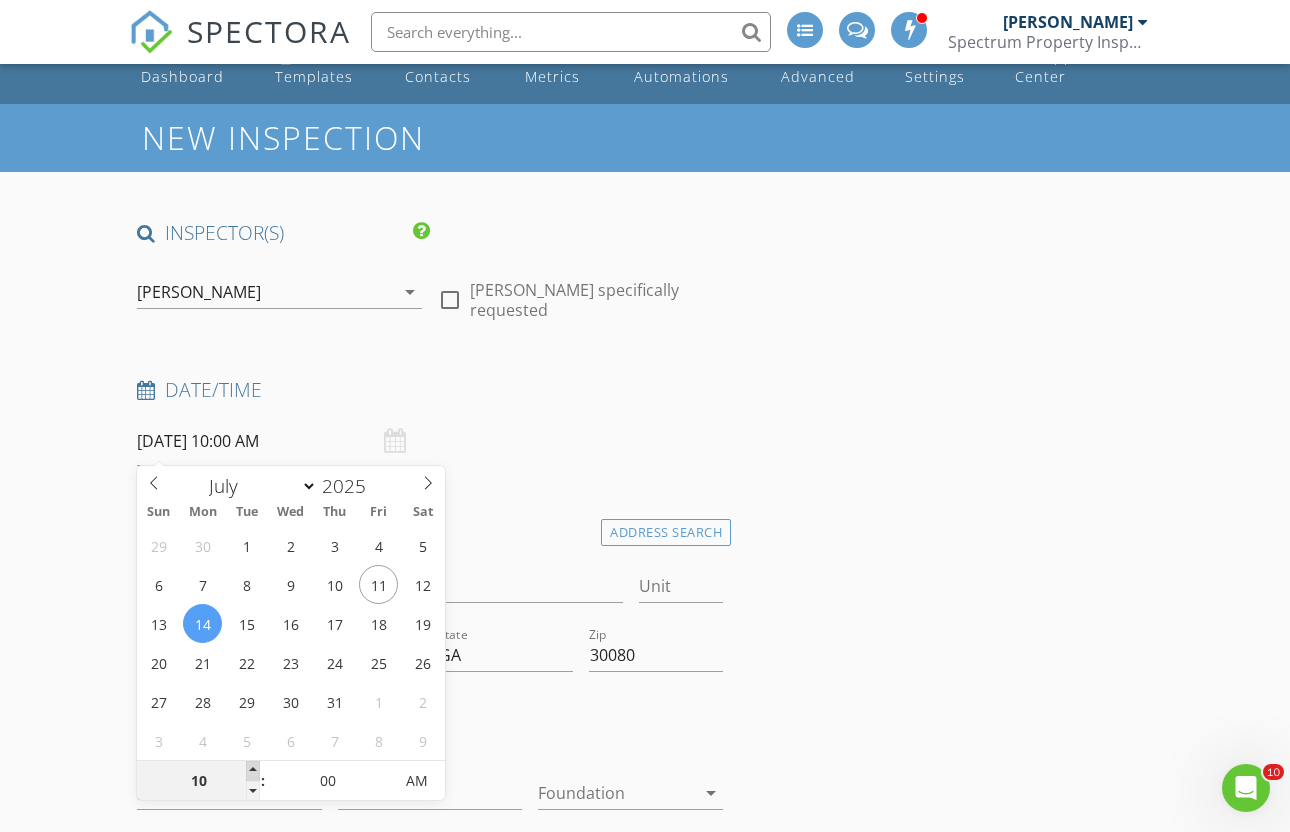 click at bounding box center [253, 771] 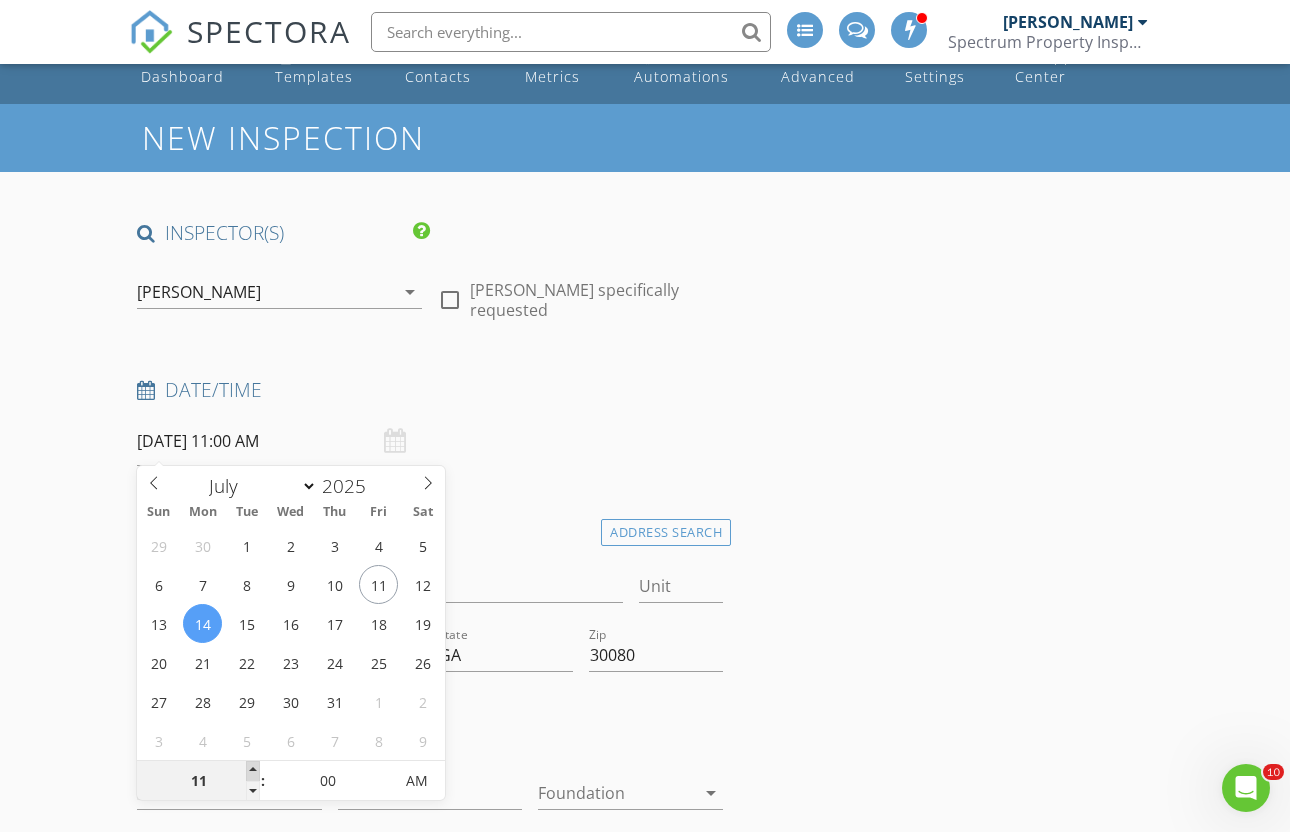 click at bounding box center (253, 771) 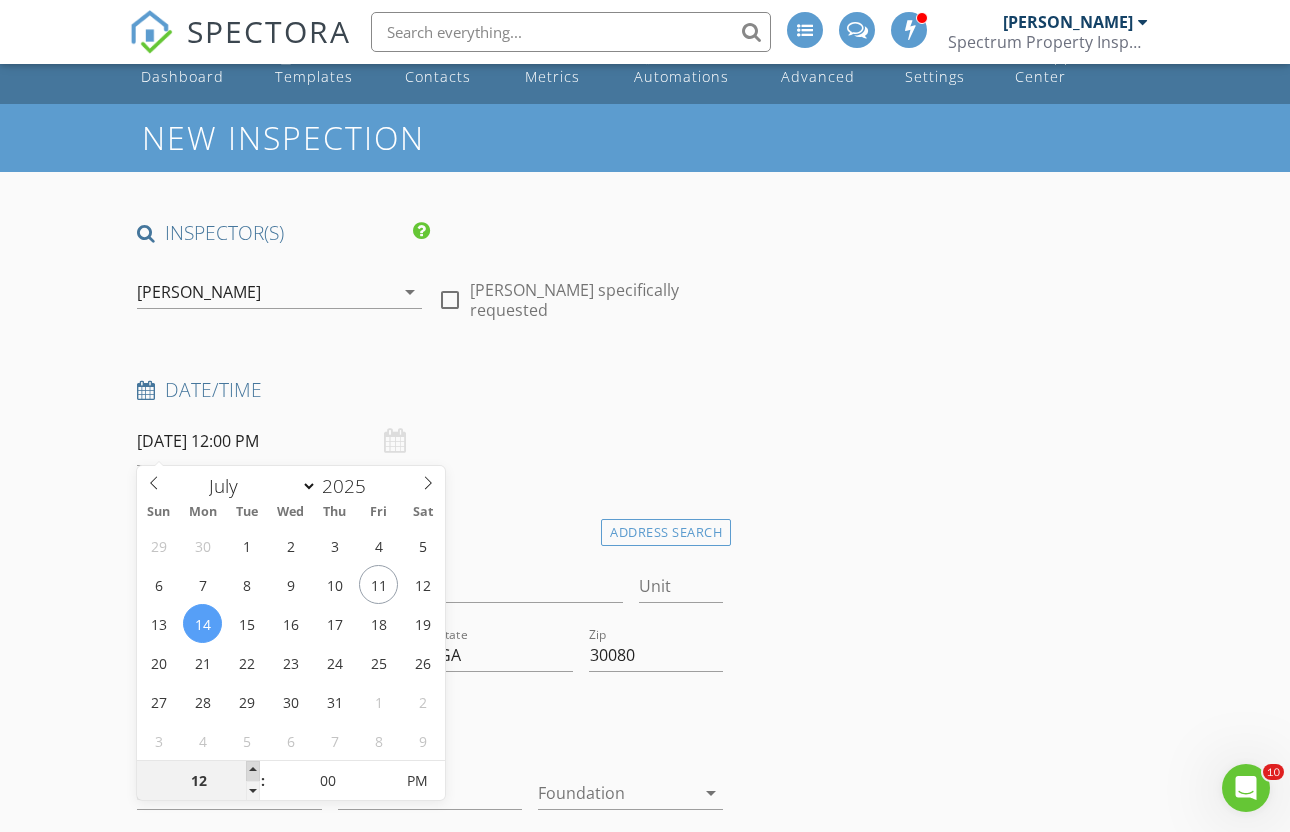 click at bounding box center [253, 771] 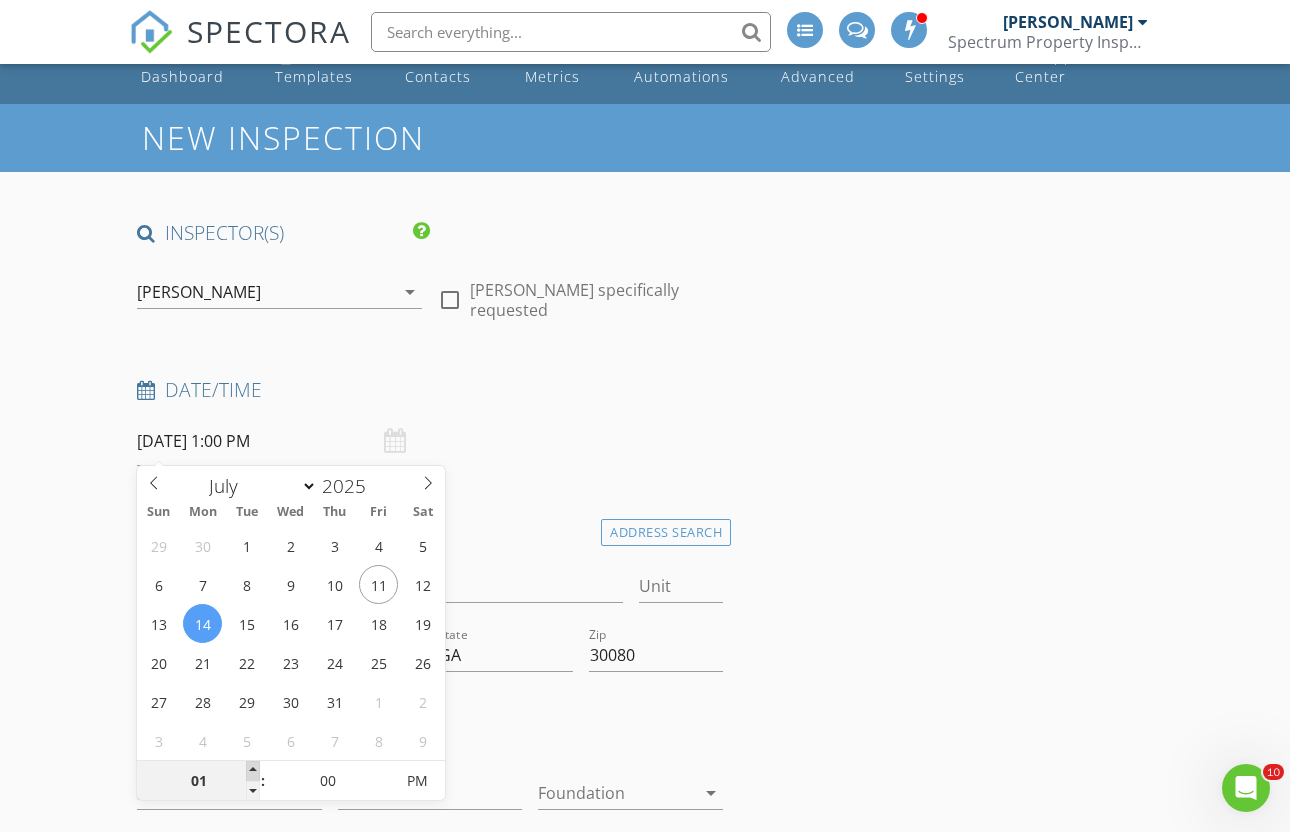 click at bounding box center [253, 771] 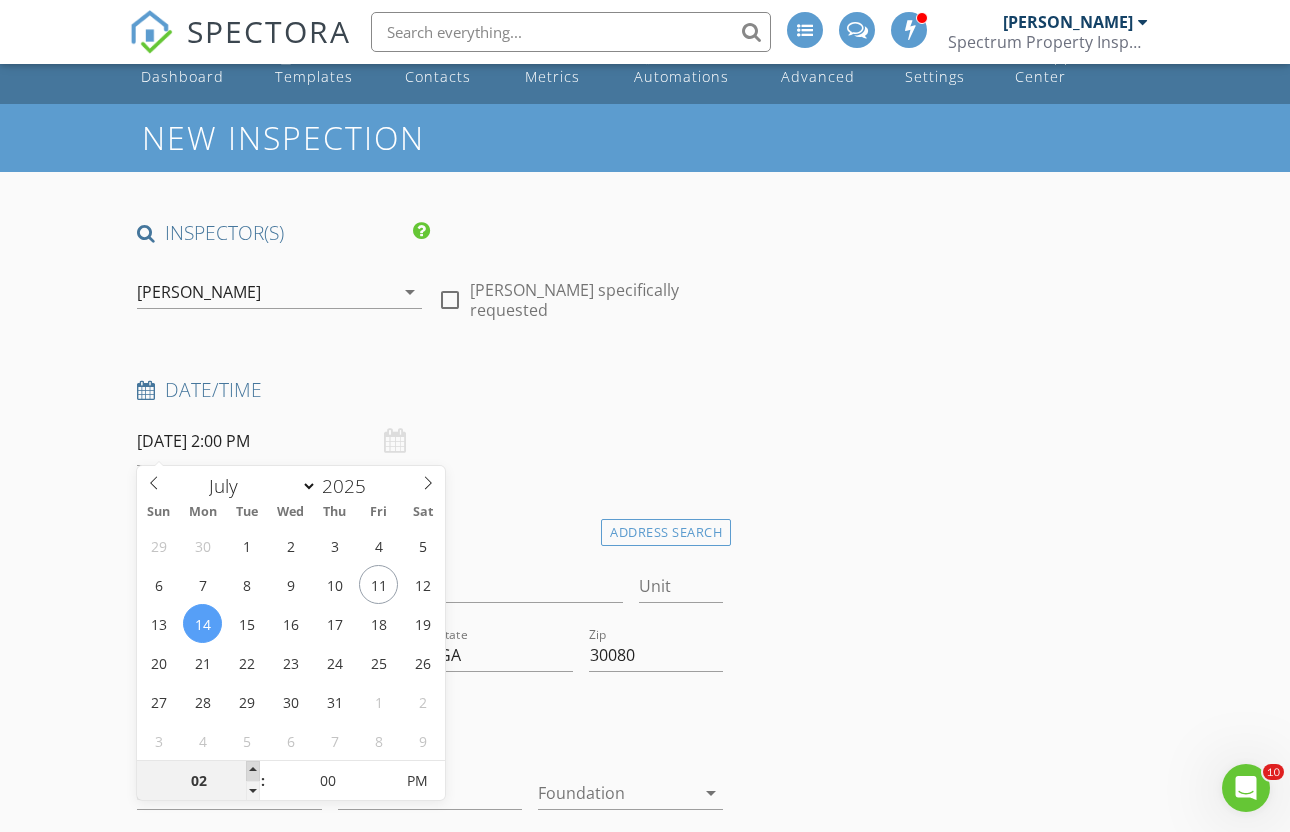 click at bounding box center [253, 771] 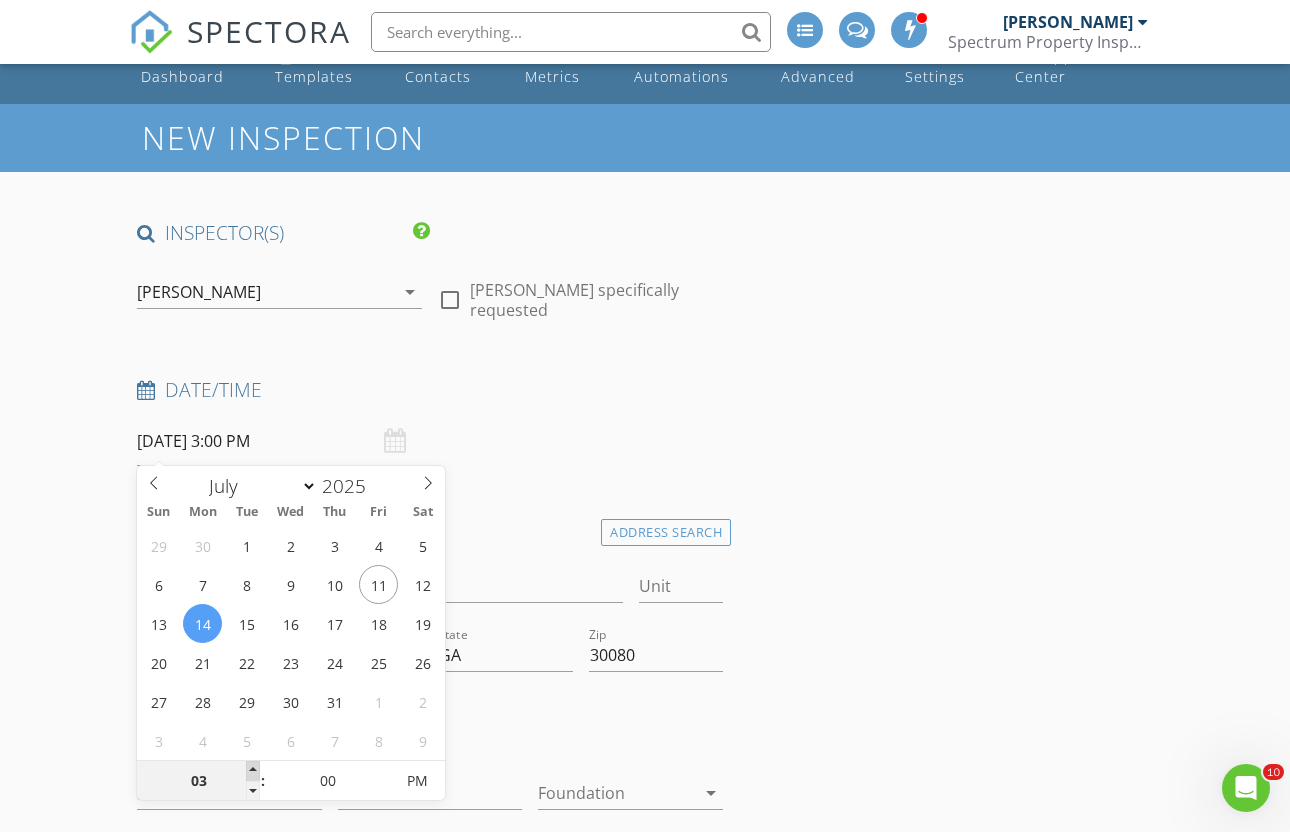 click at bounding box center [253, 771] 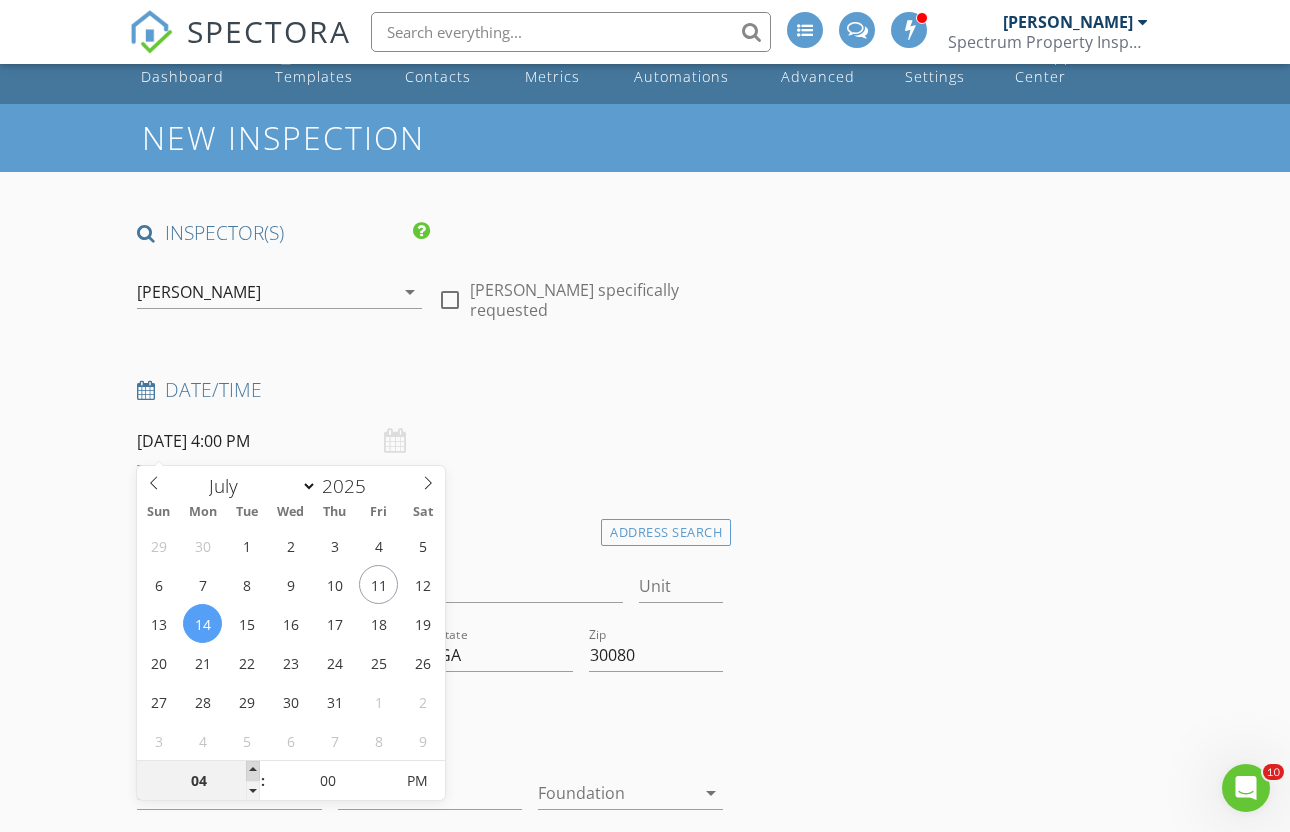 click at bounding box center [253, 771] 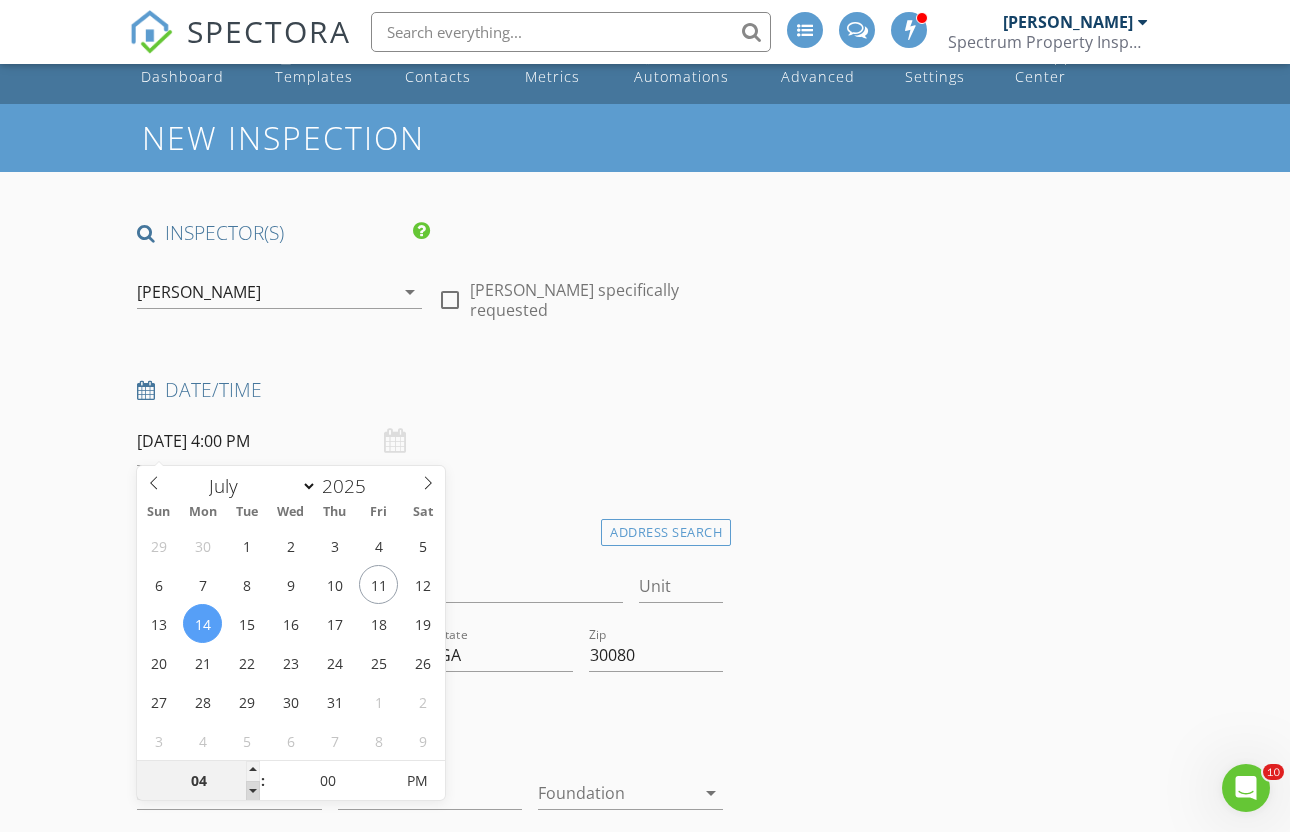 type on "03" 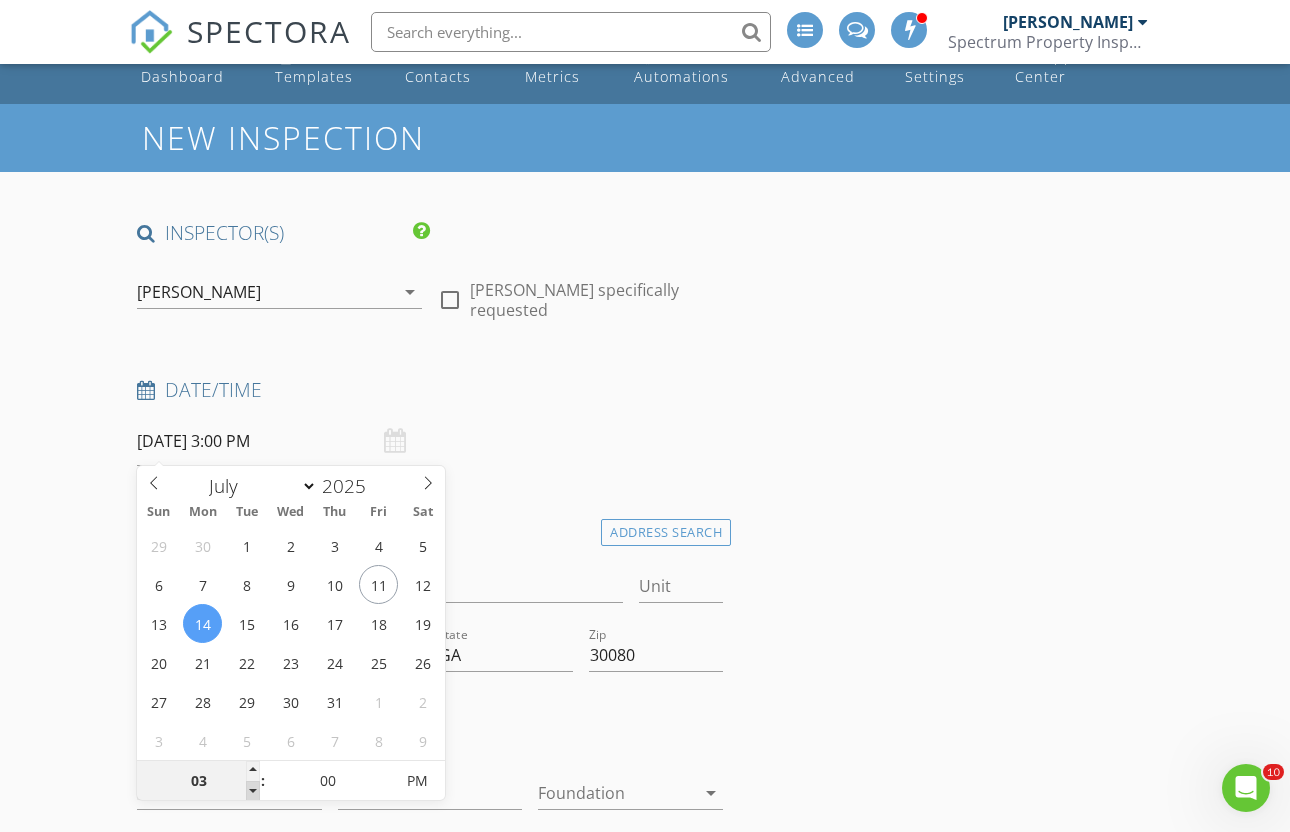 click at bounding box center (253, 791) 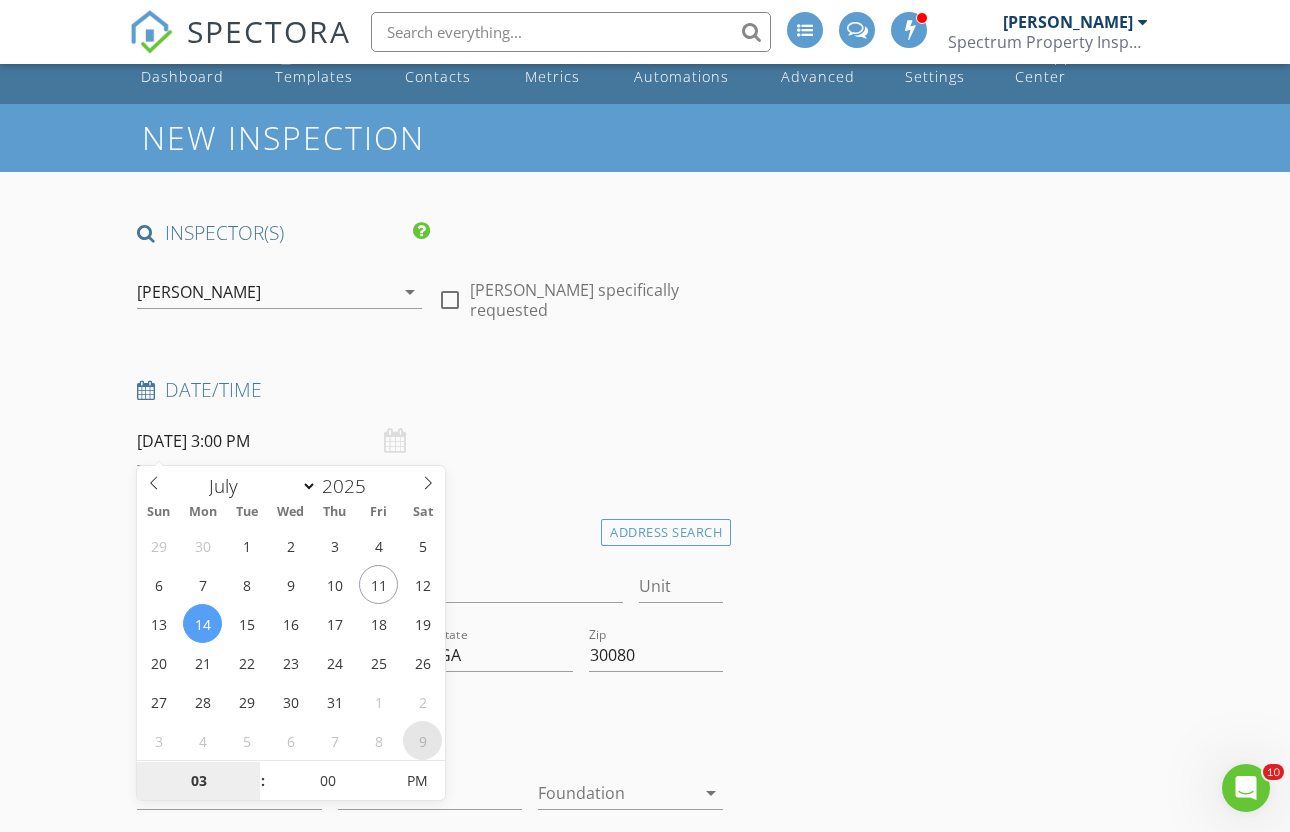 select on "7" 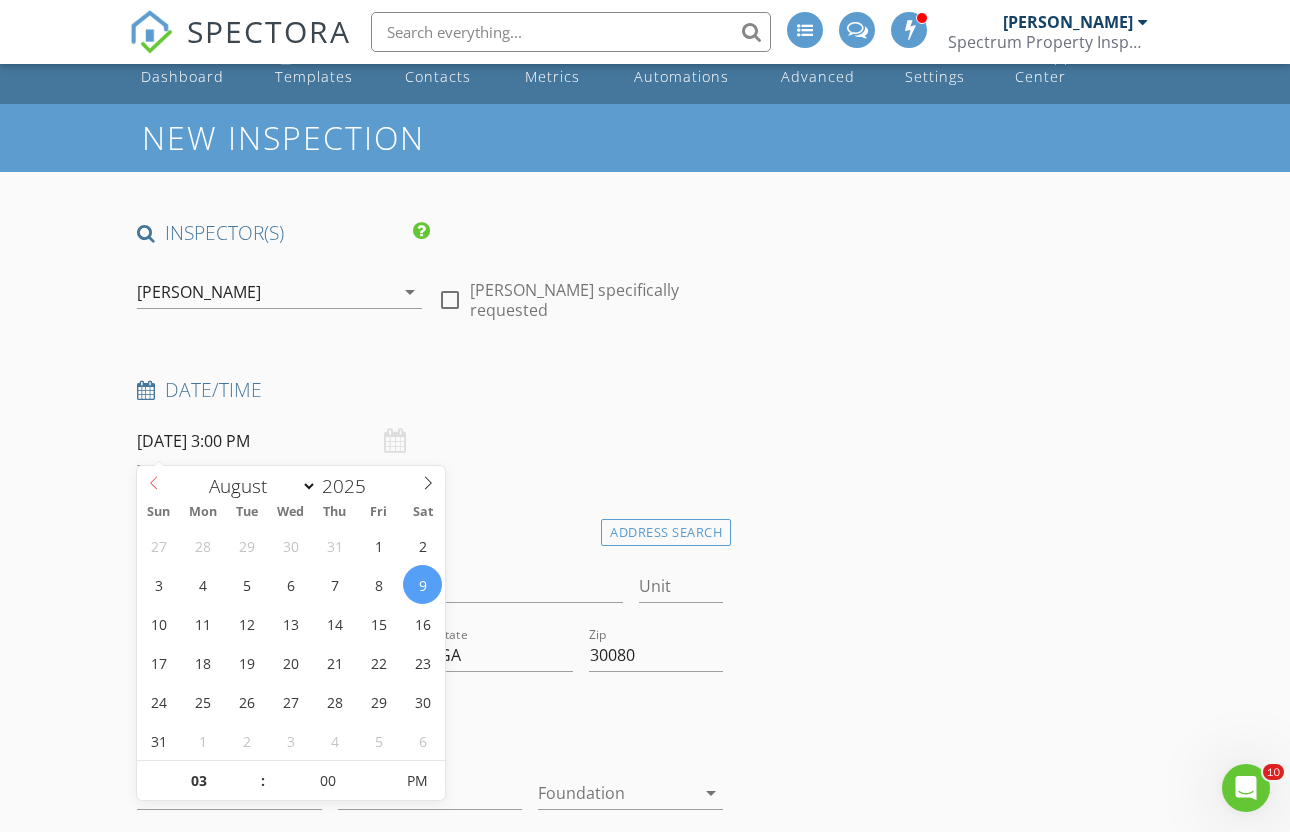 select on "6" 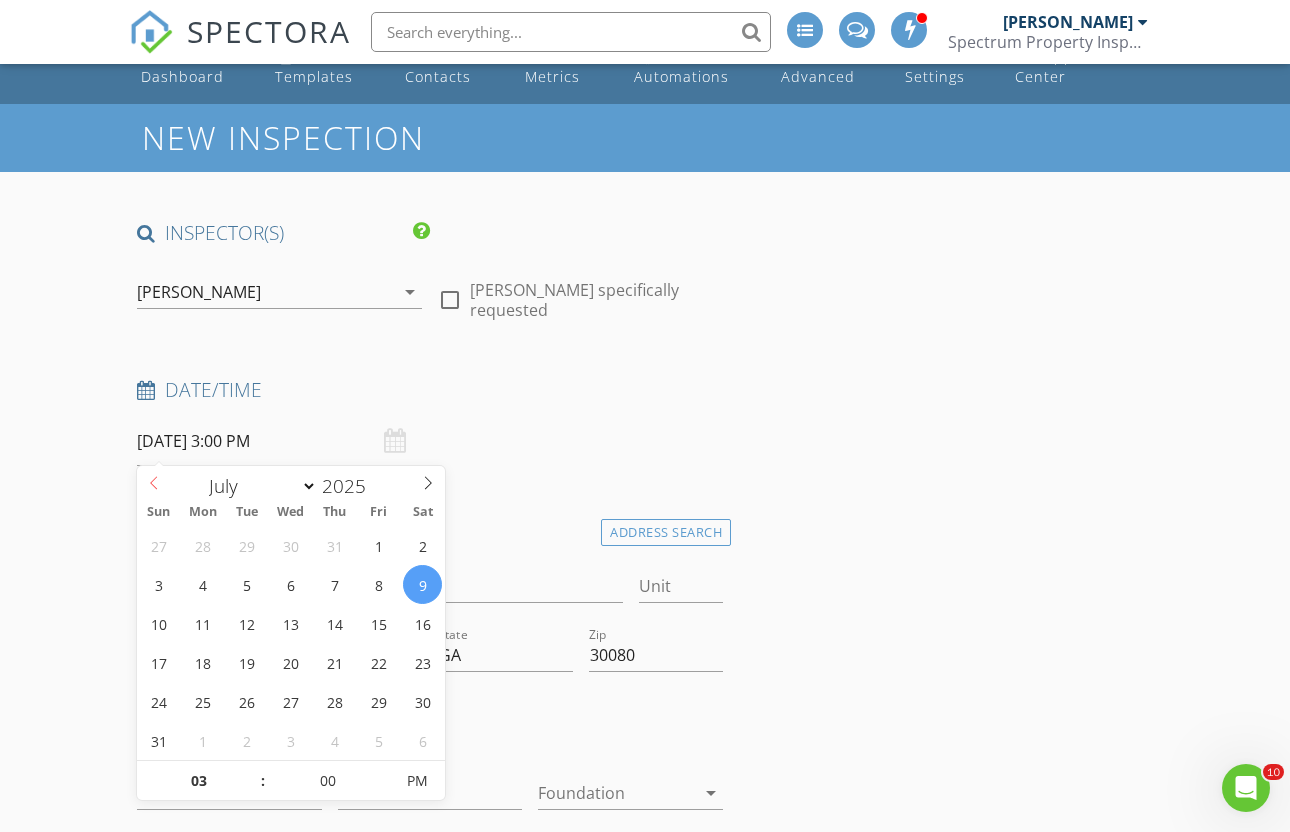 click 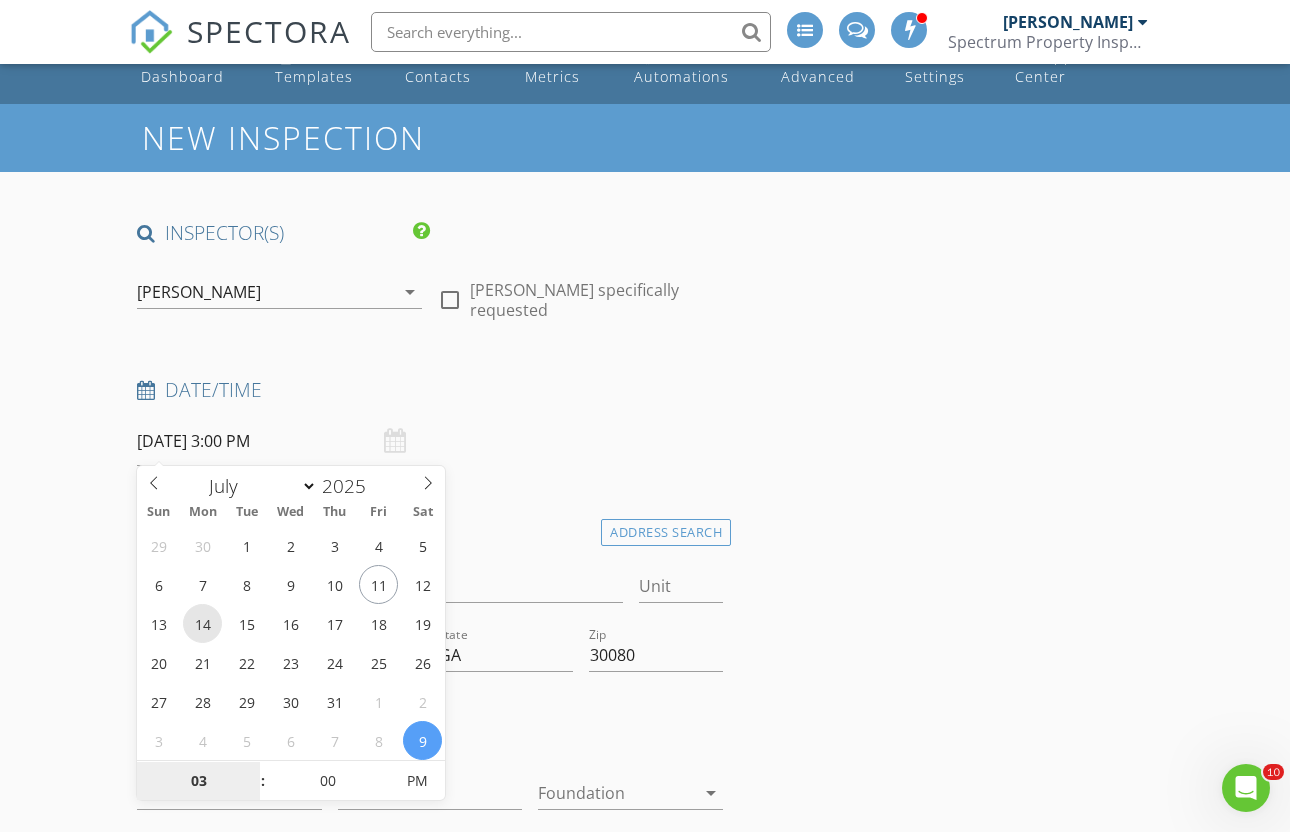 type on "[DATE] 3:00 PM" 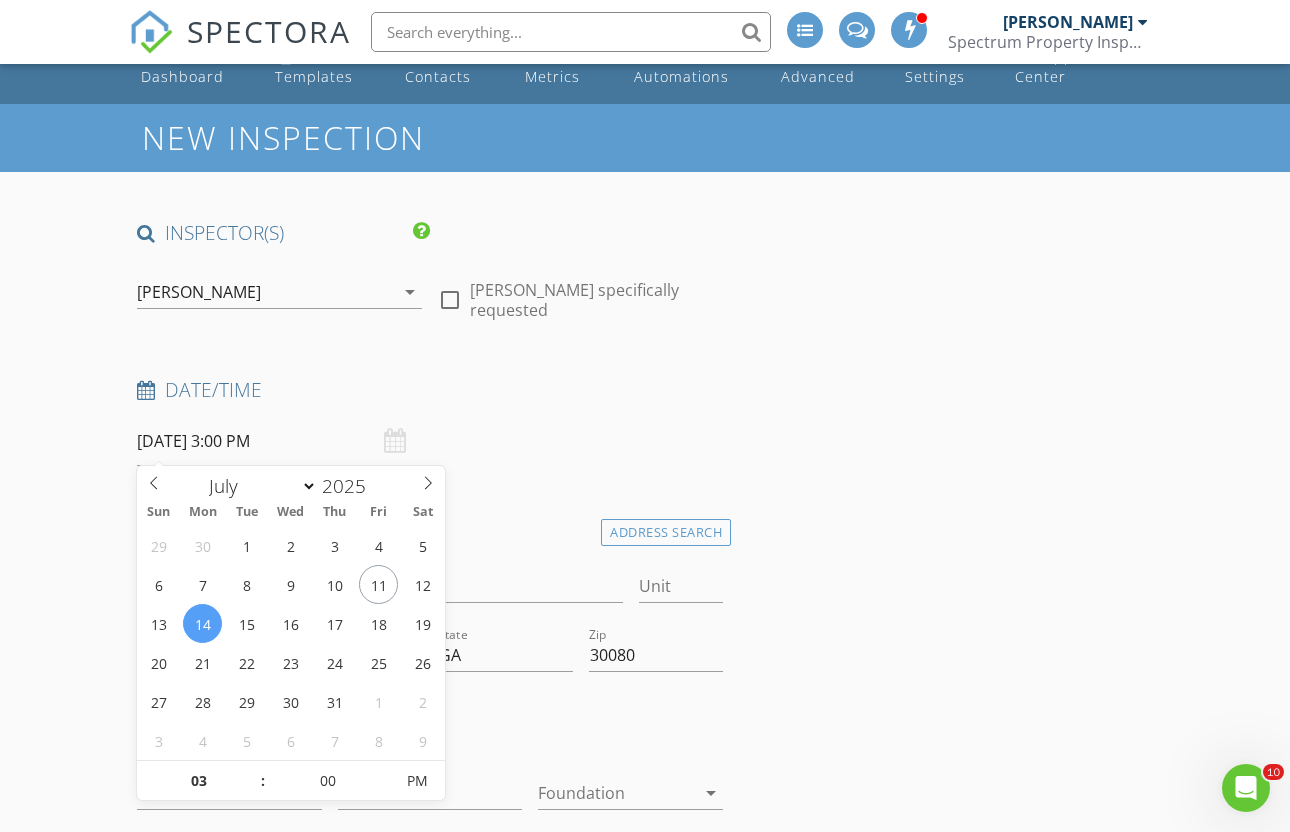 click at bounding box center [580, 726] 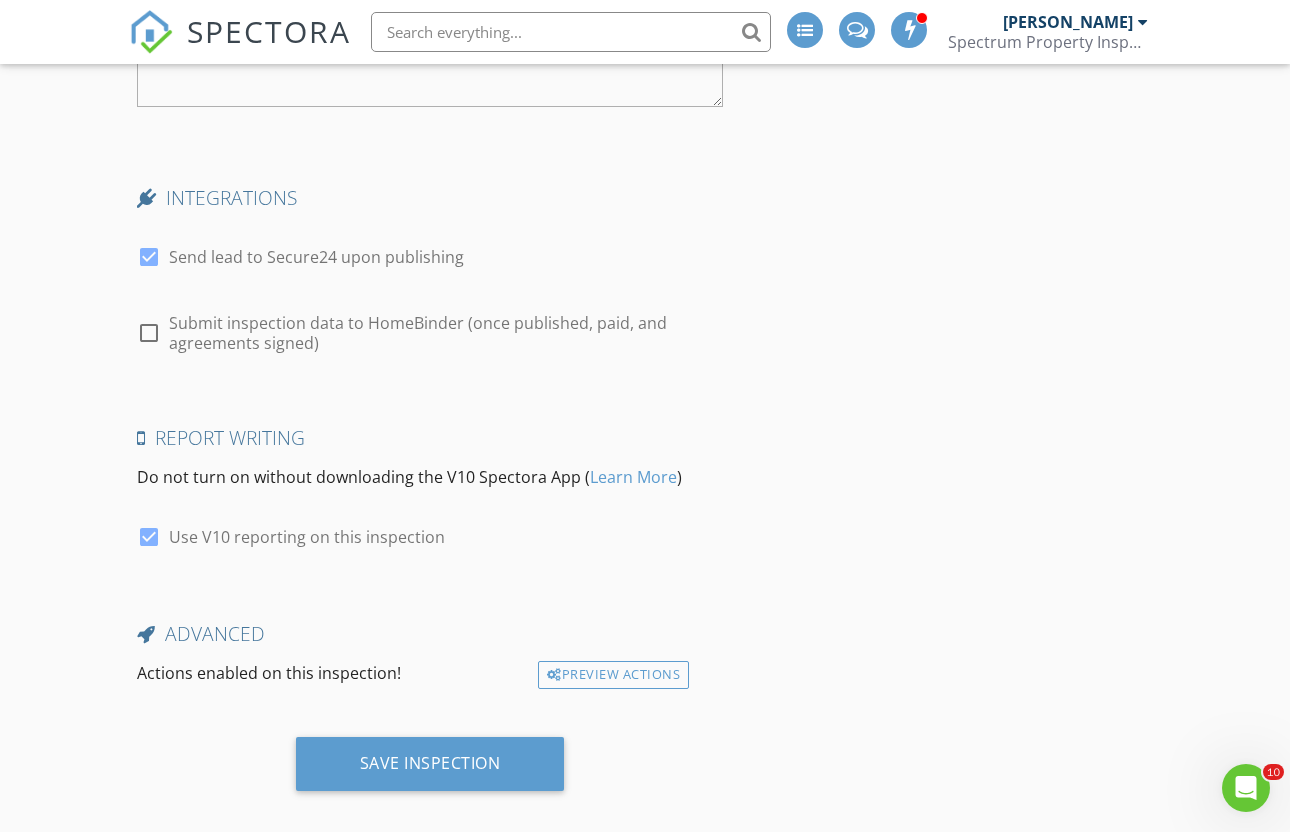 scroll, scrollTop: 4615, scrollLeft: 0, axis: vertical 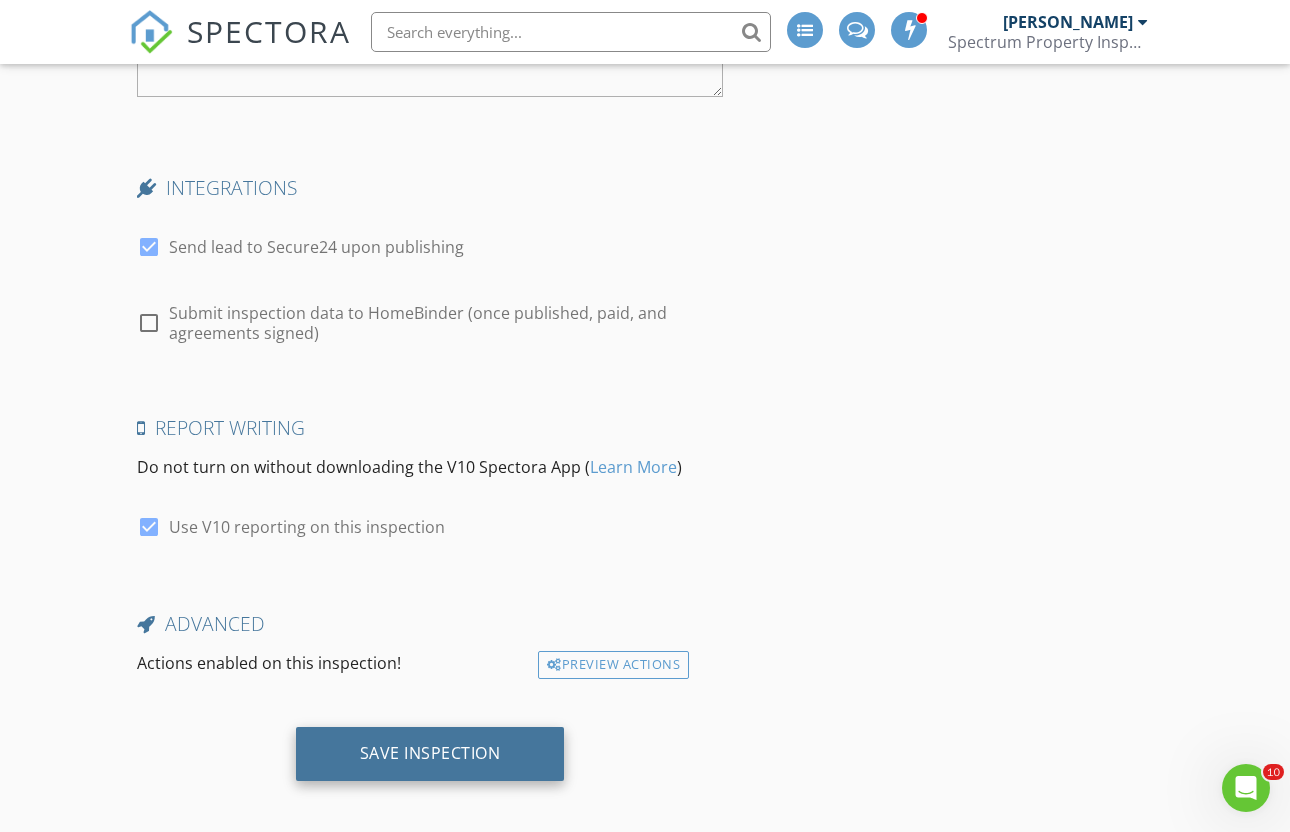 click on "Save Inspection" at bounding box center (430, 754) 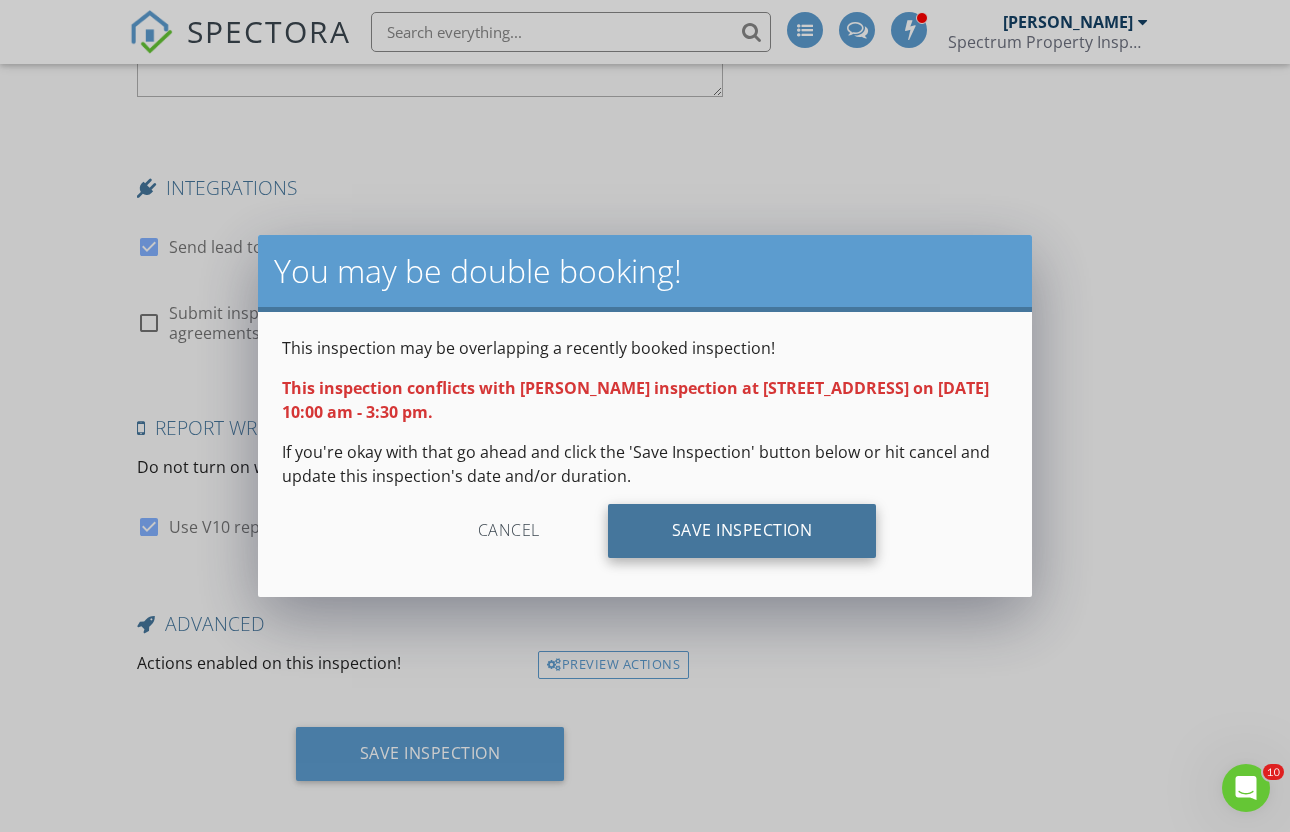 click on "Save Inspection" at bounding box center [742, 531] 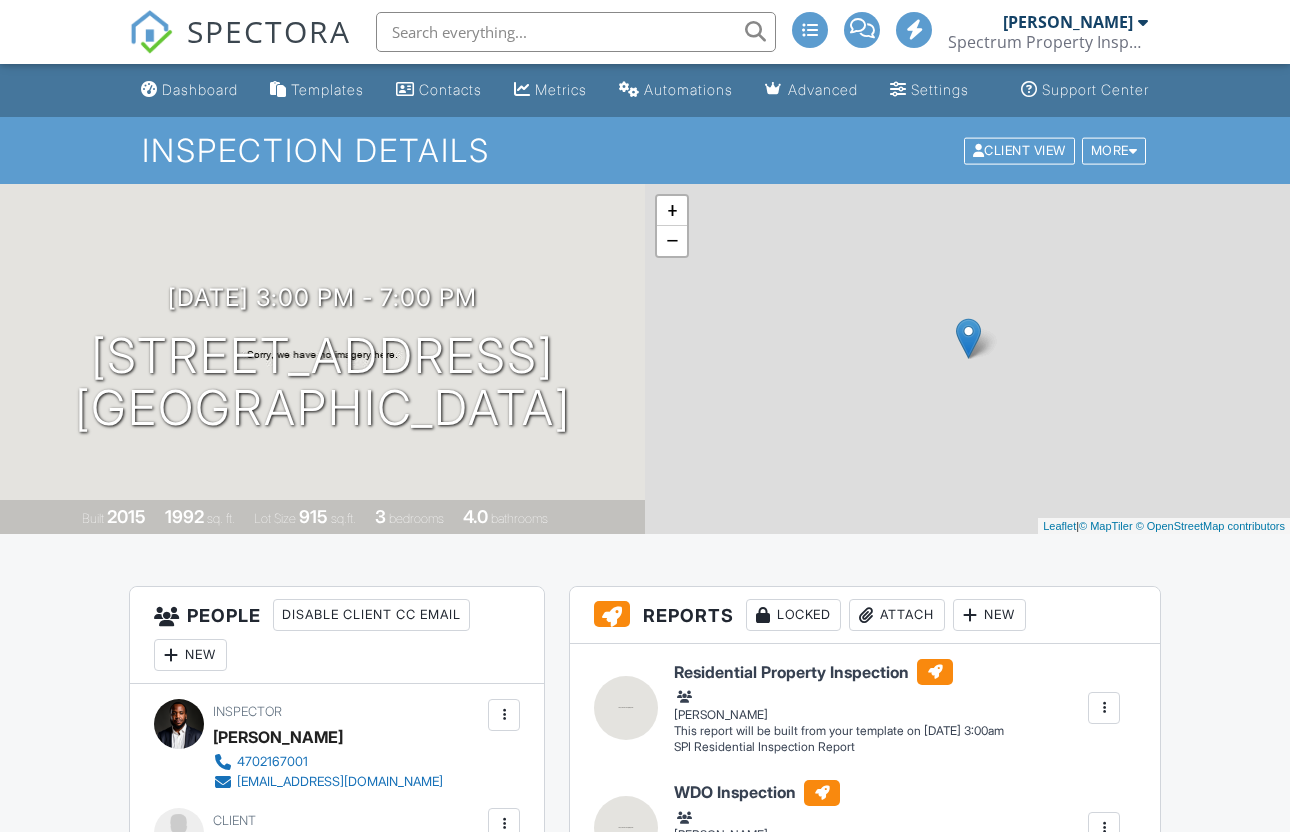 scroll, scrollTop: 0, scrollLeft: 0, axis: both 